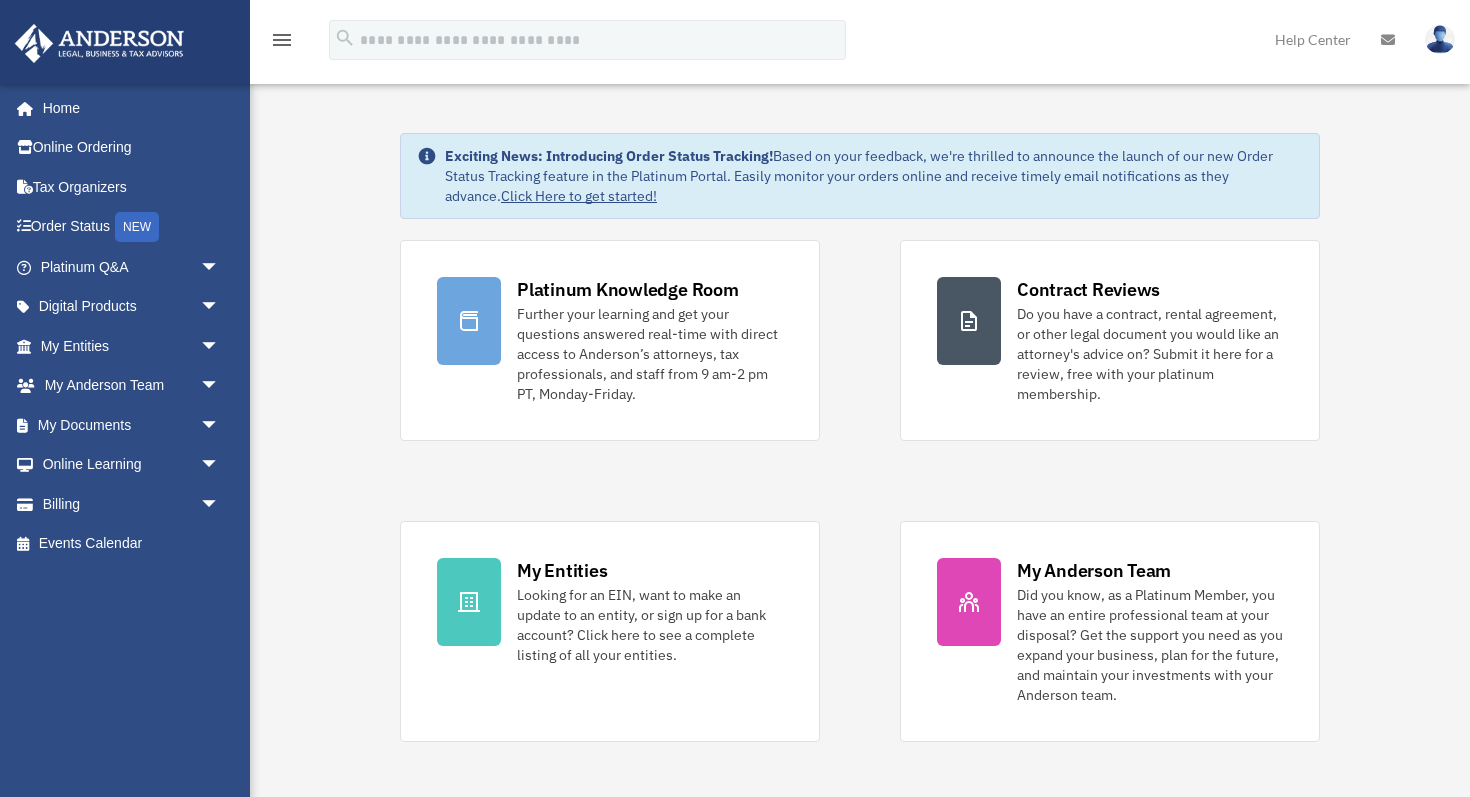 scroll, scrollTop: 0, scrollLeft: 0, axis: both 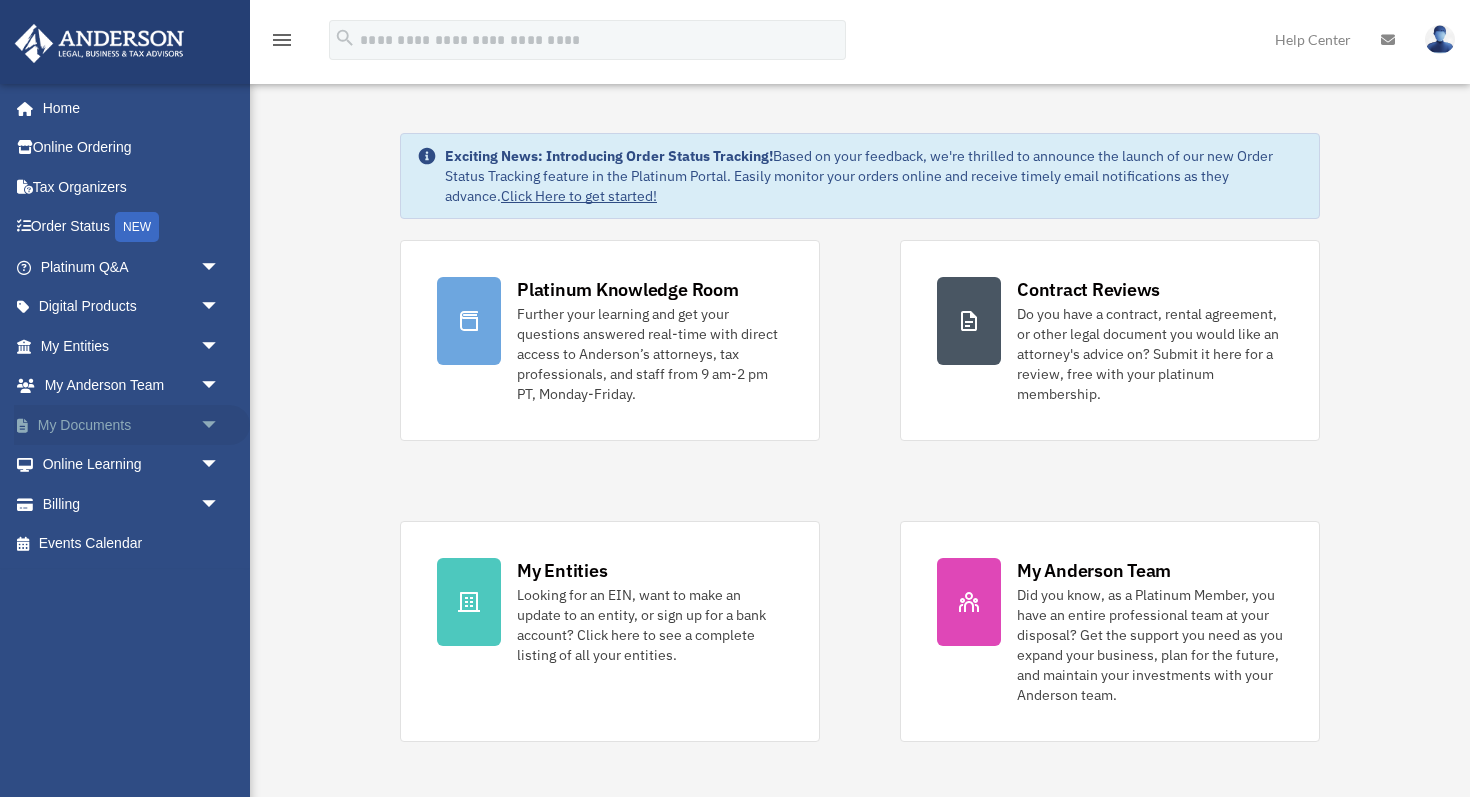 click on "arrow_drop_down" at bounding box center (220, 425) 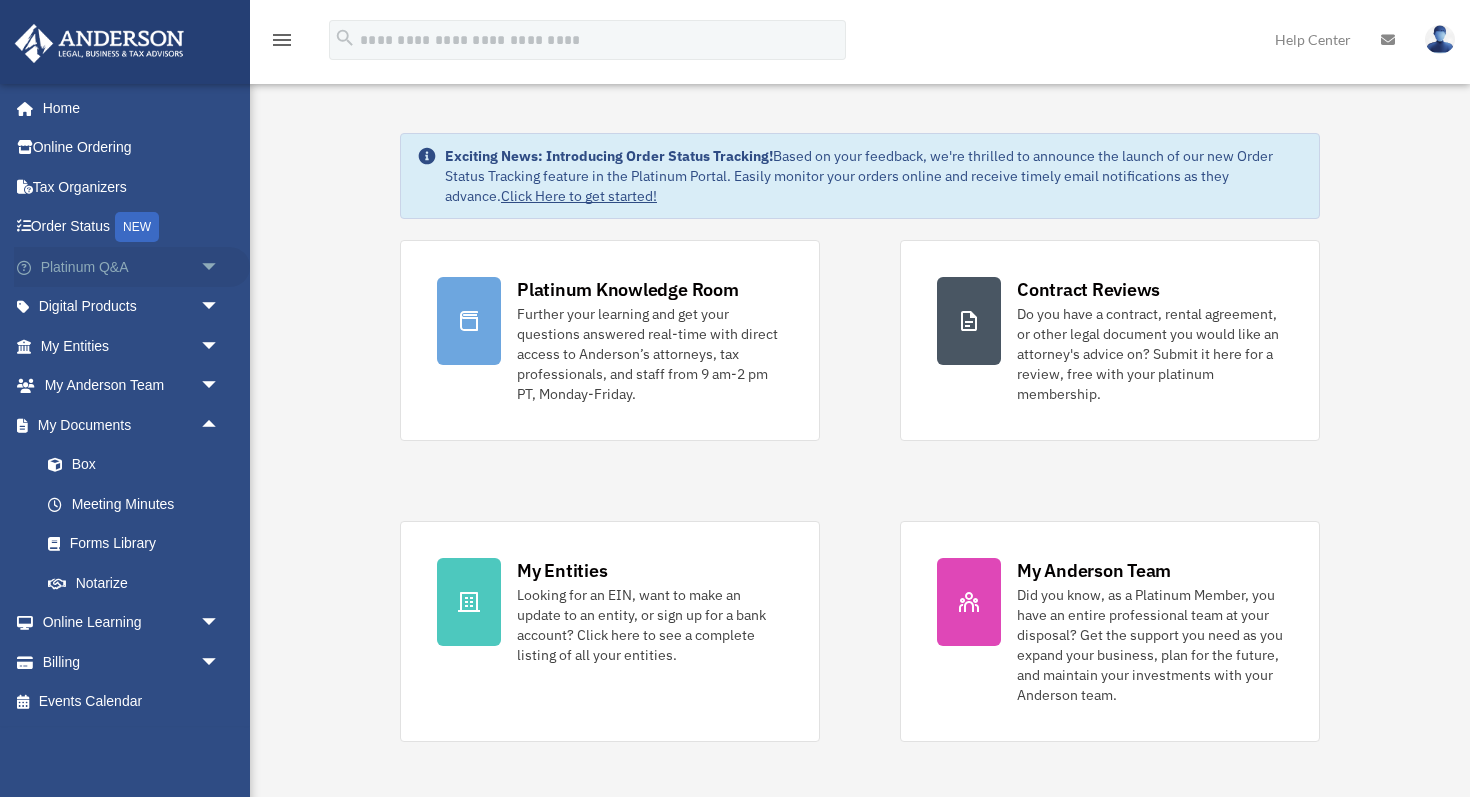 click on "arrow_drop_down" at bounding box center (220, 267) 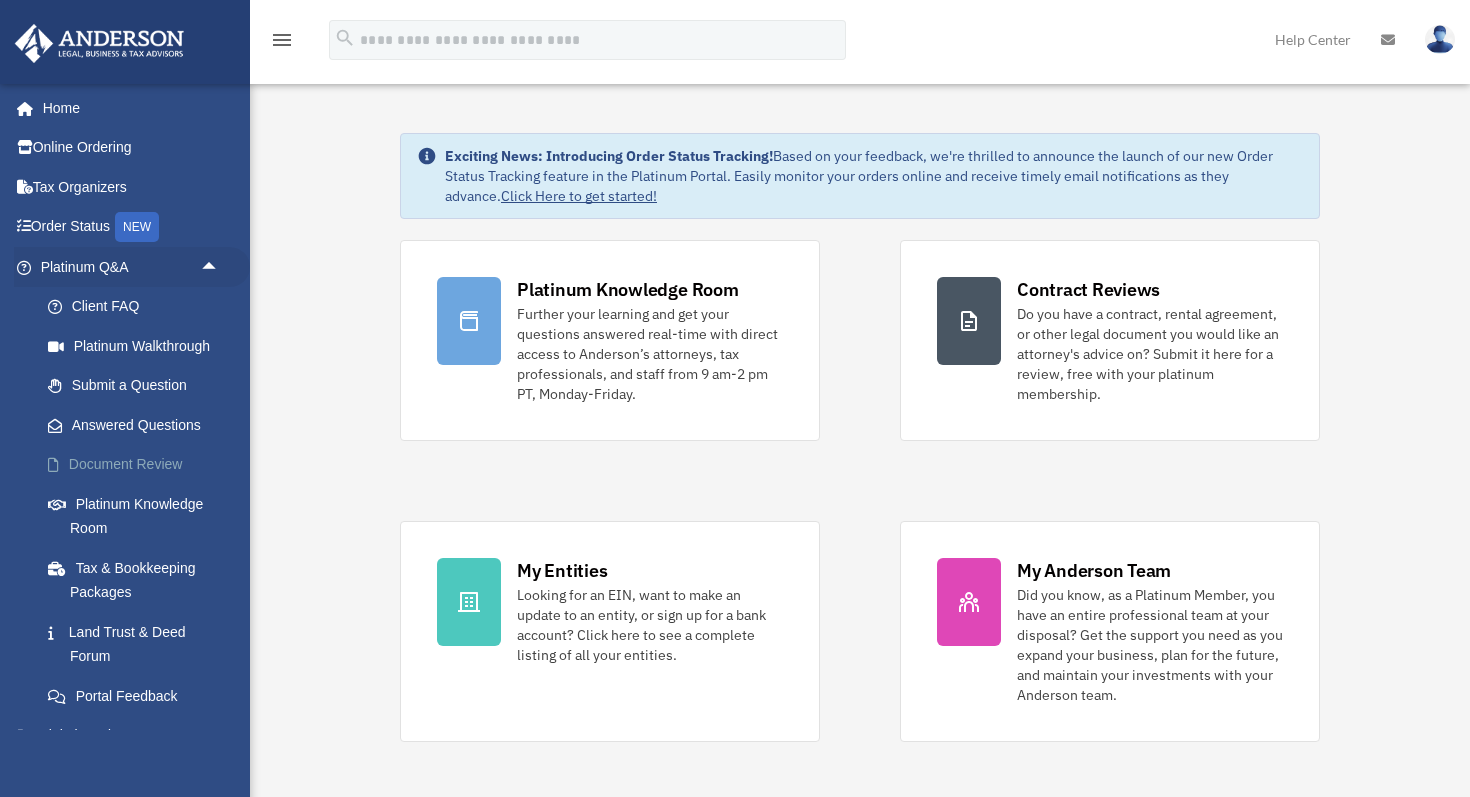 click on "Document Review" at bounding box center (139, 465) 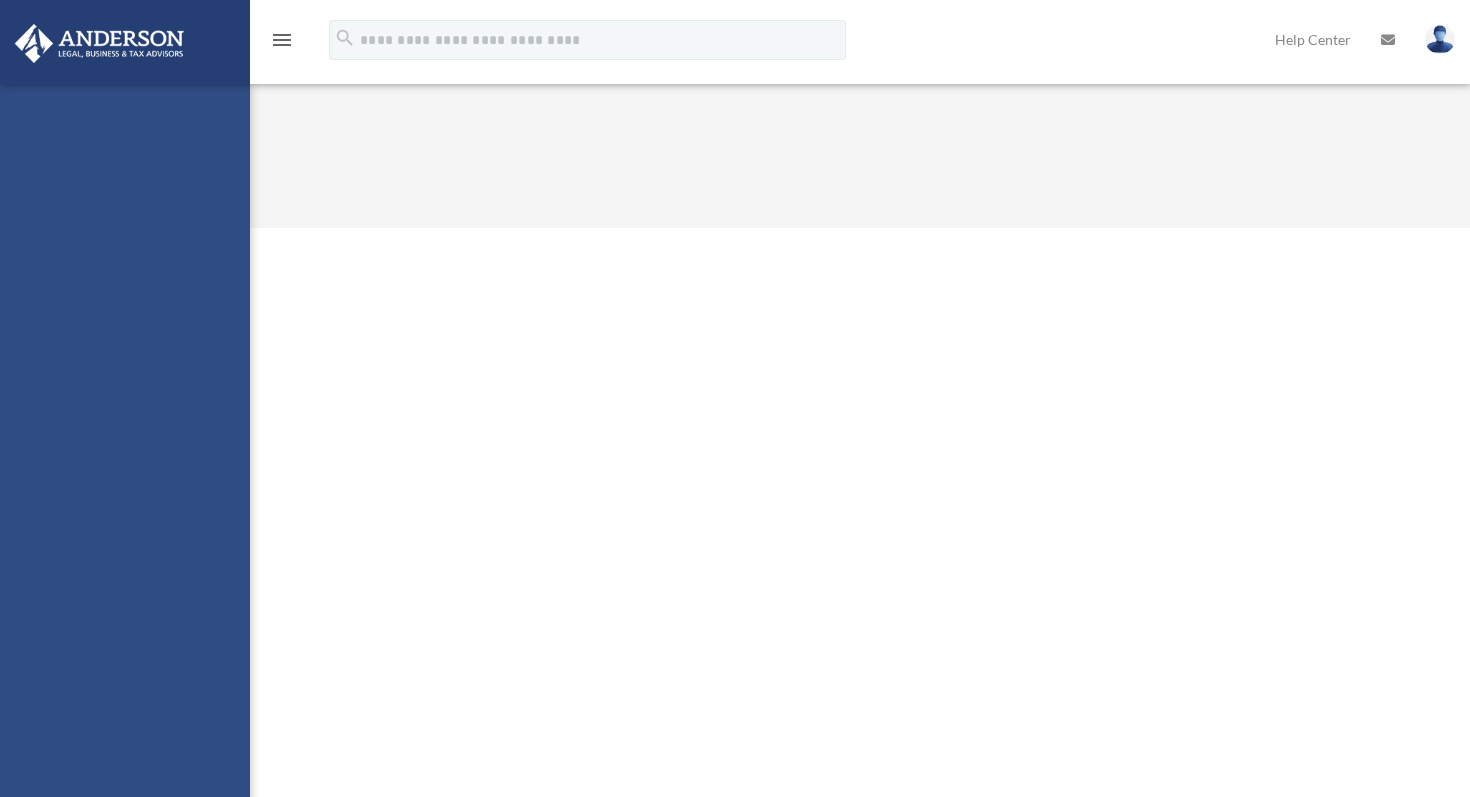 scroll, scrollTop: 0, scrollLeft: 0, axis: both 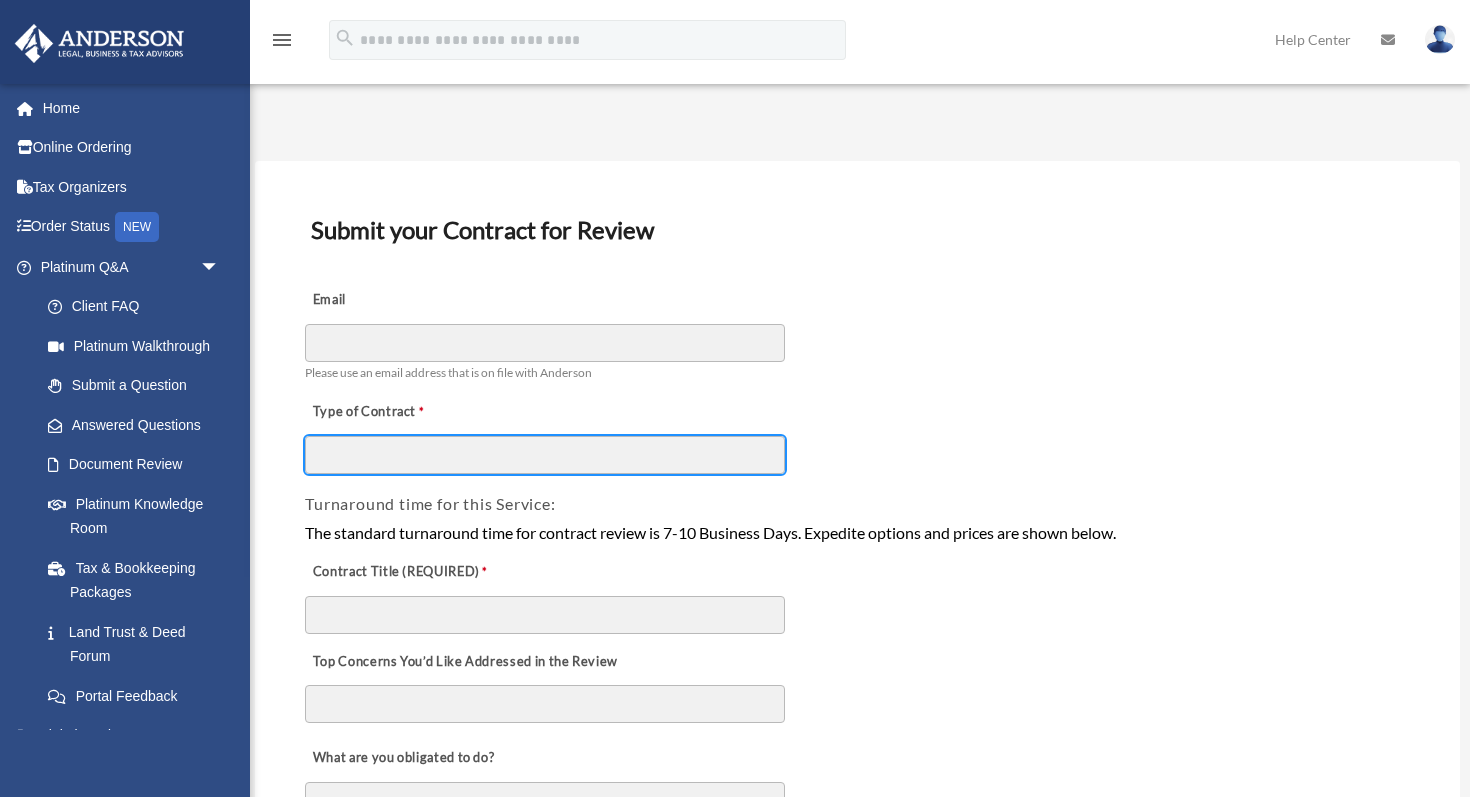 click on "Type of Contract" at bounding box center (545, 455) 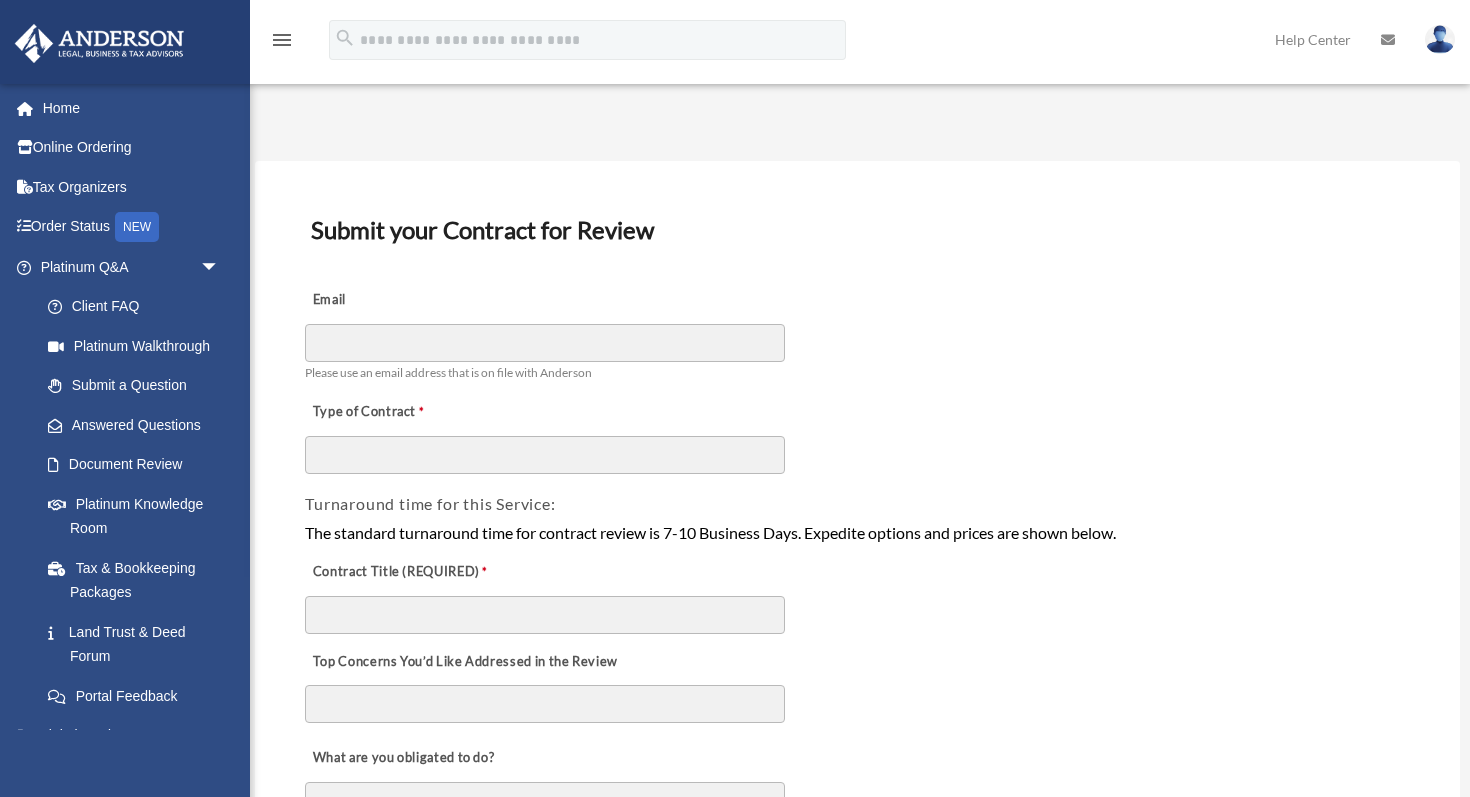 click on "Email
Please use an email address that is on file with [NAME]" at bounding box center [857, 331] 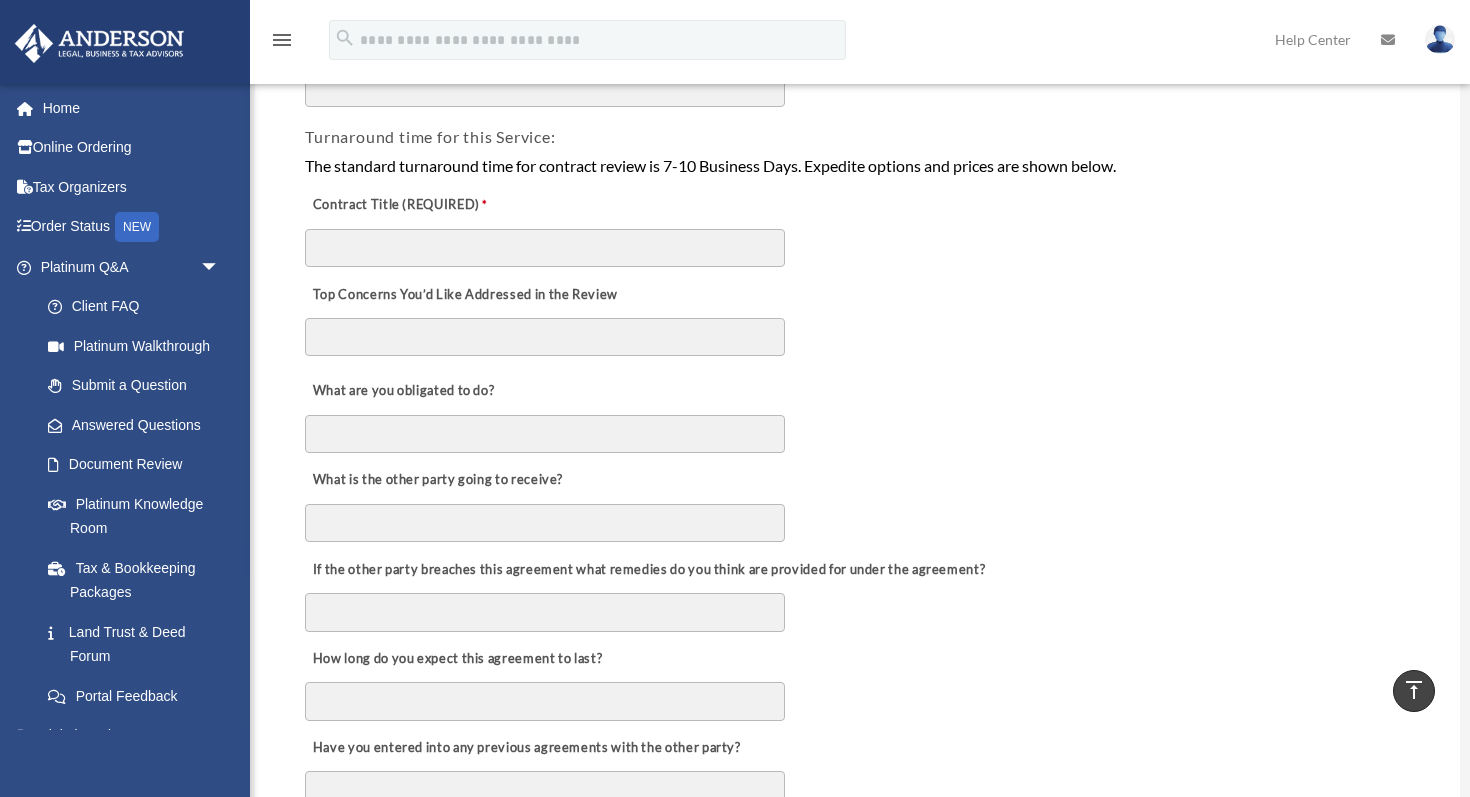 scroll, scrollTop: 0, scrollLeft: 0, axis: both 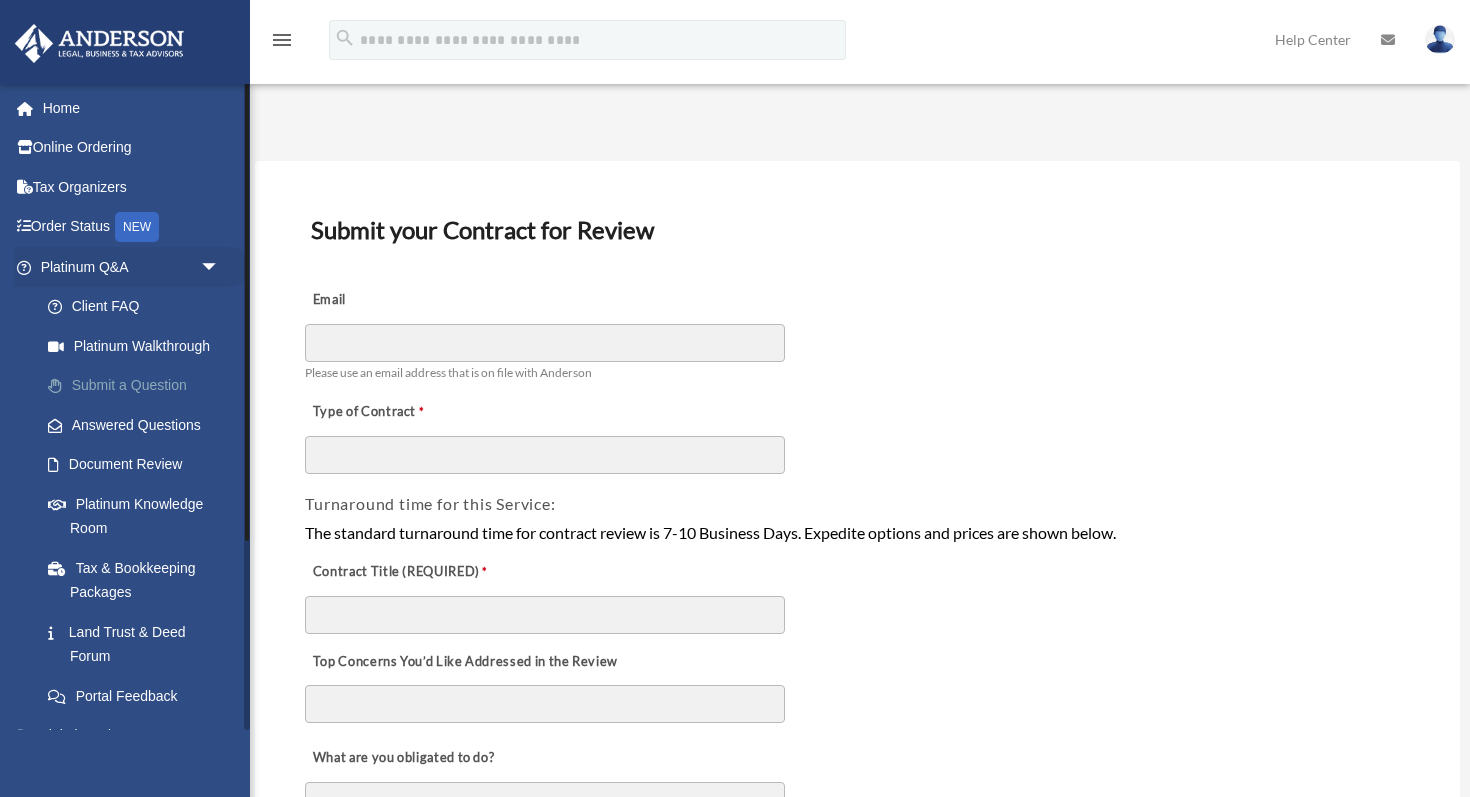 click on "Submit a Question" at bounding box center (139, 386) 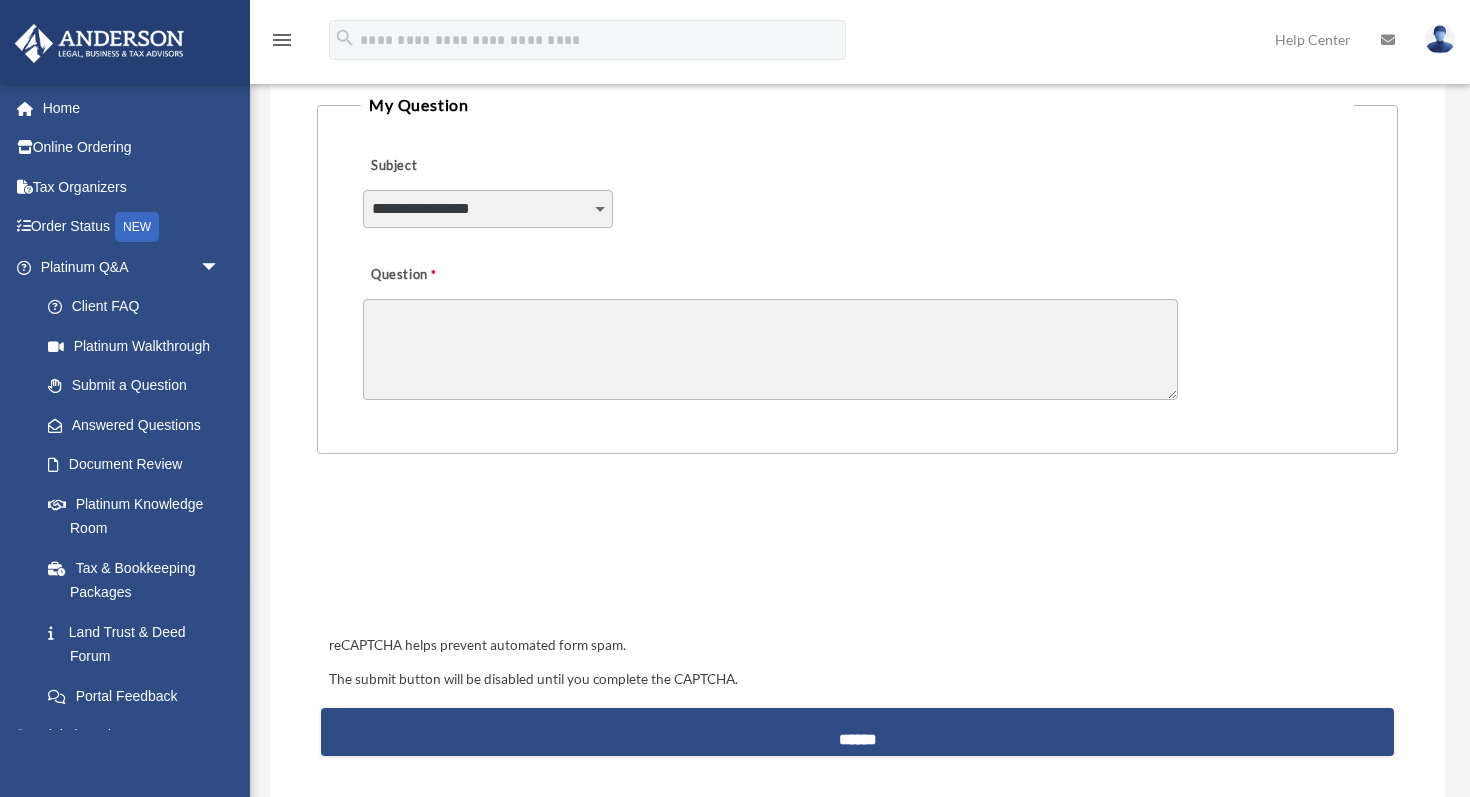 scroll, scrollTop: 568, scrollLeft: 0, axis: vertical 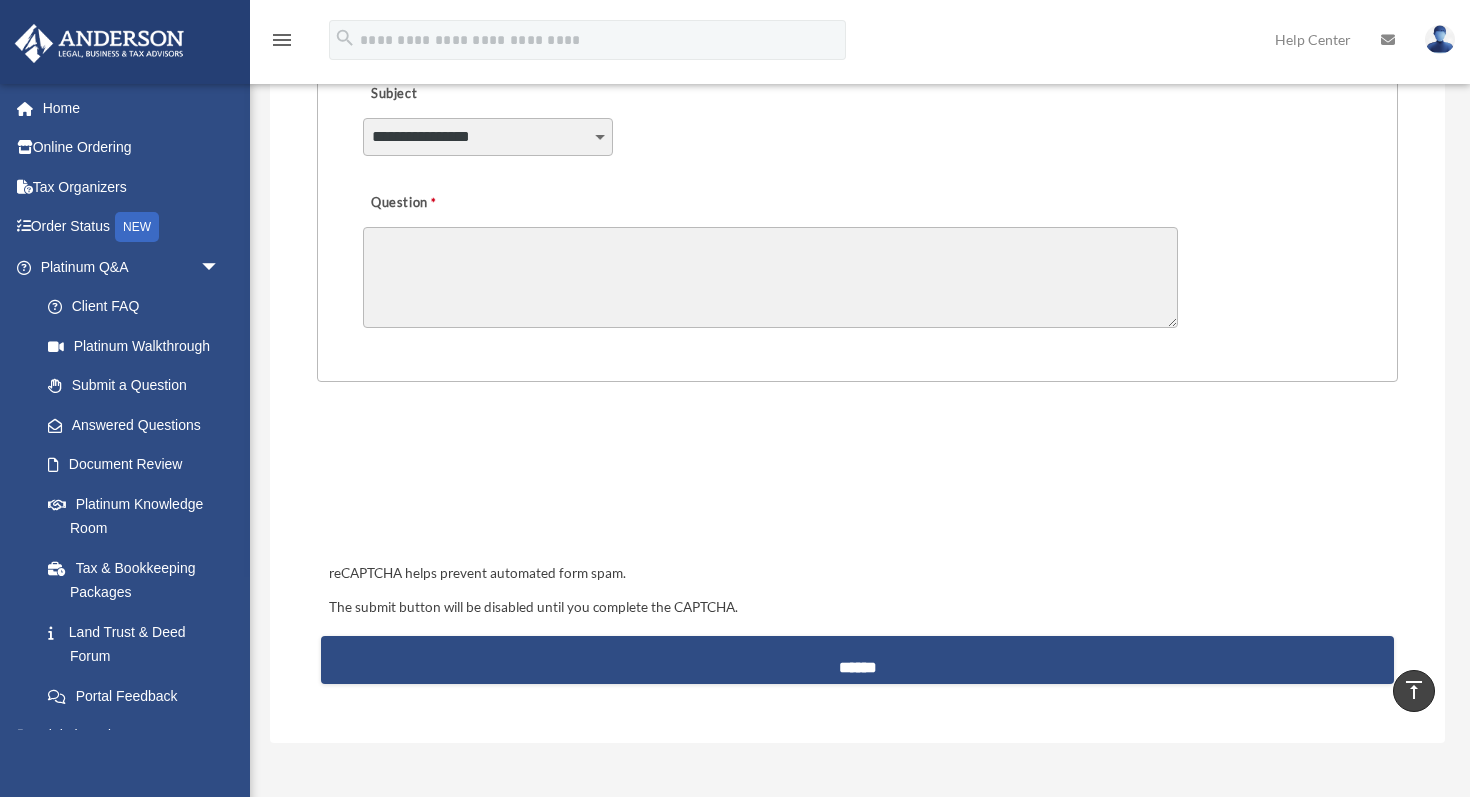click on "**********" at bounding box center [488, 137] 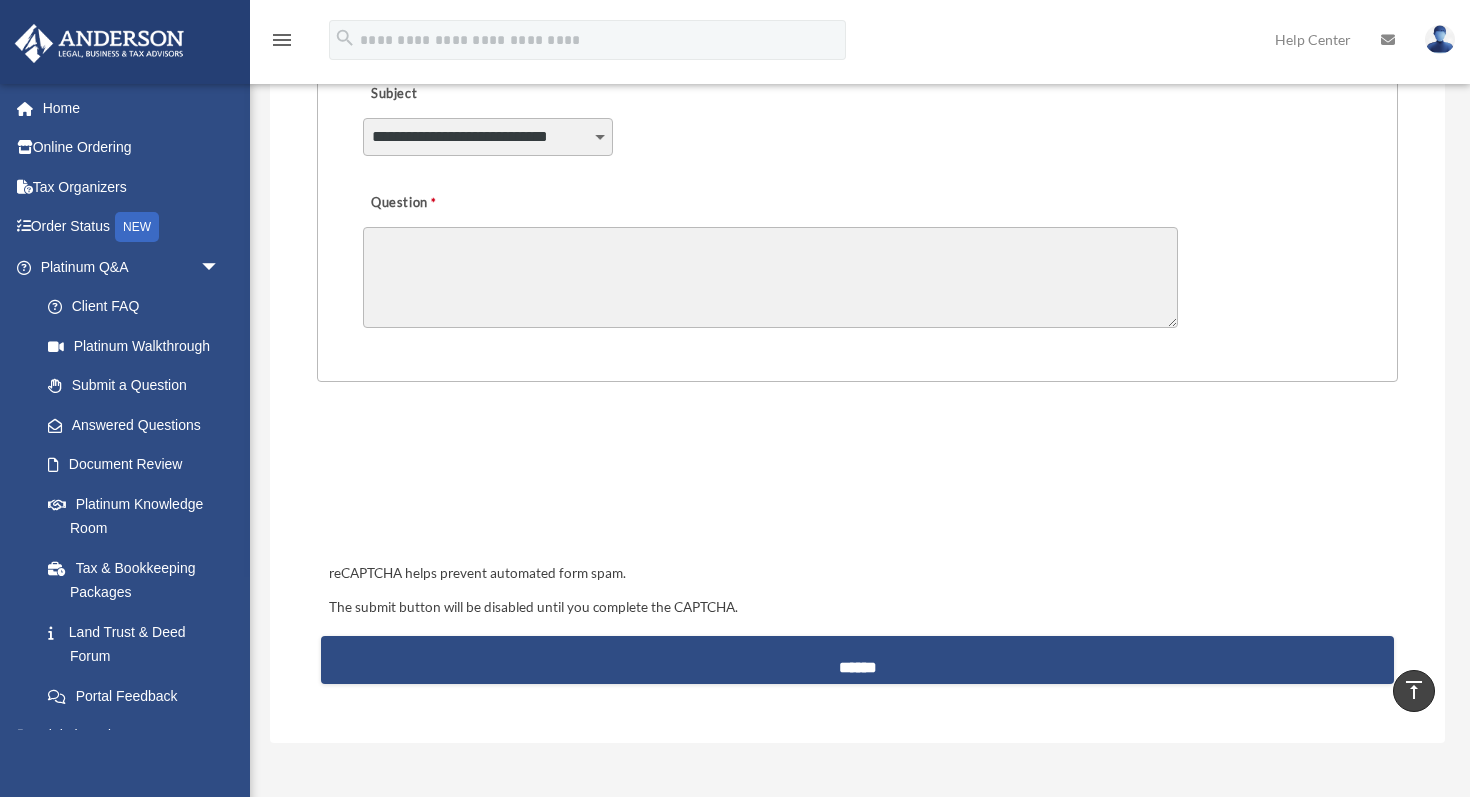 click on "Question" at bounding box center (770, 277) 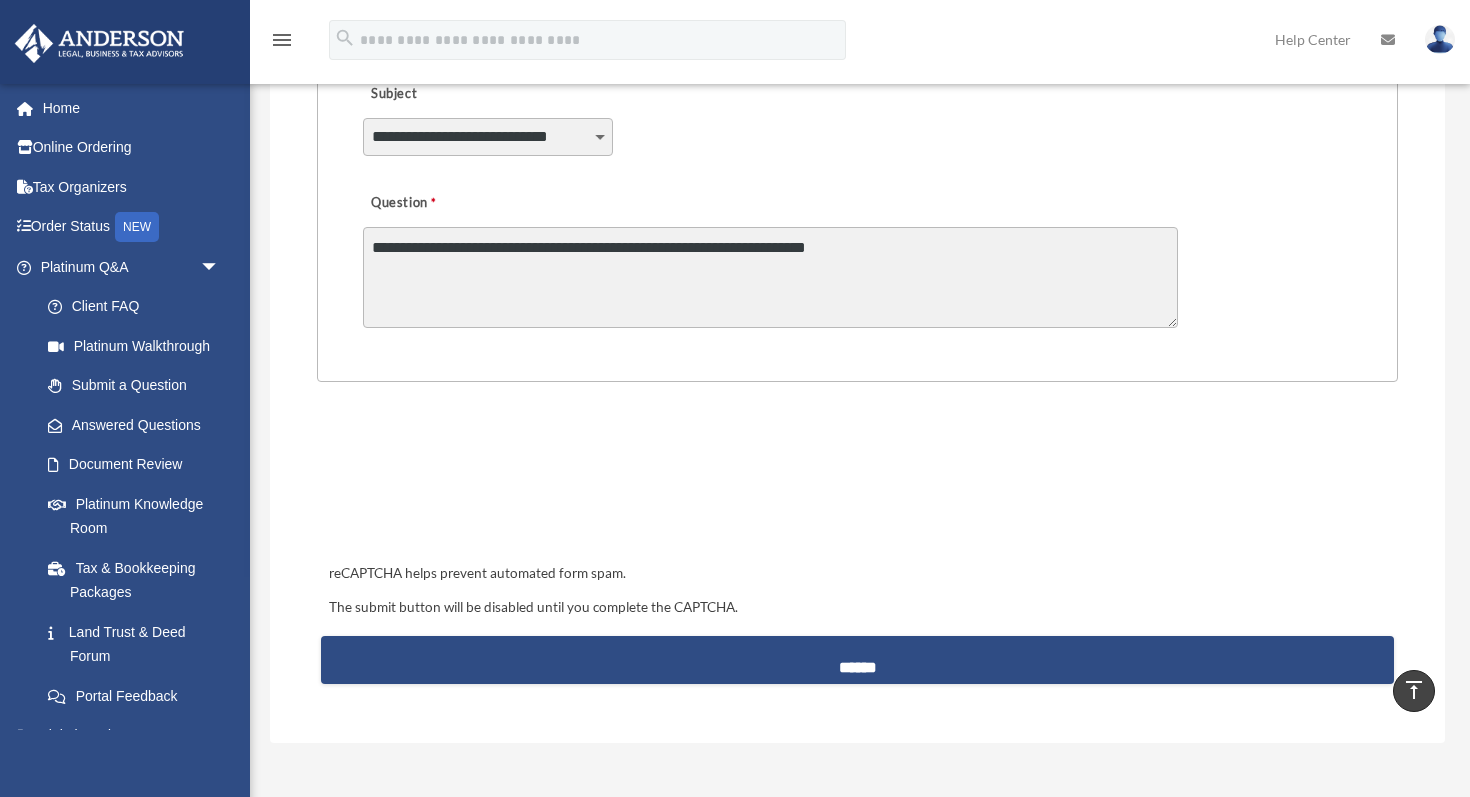 click on "**********" at bounding box center (770, 277) 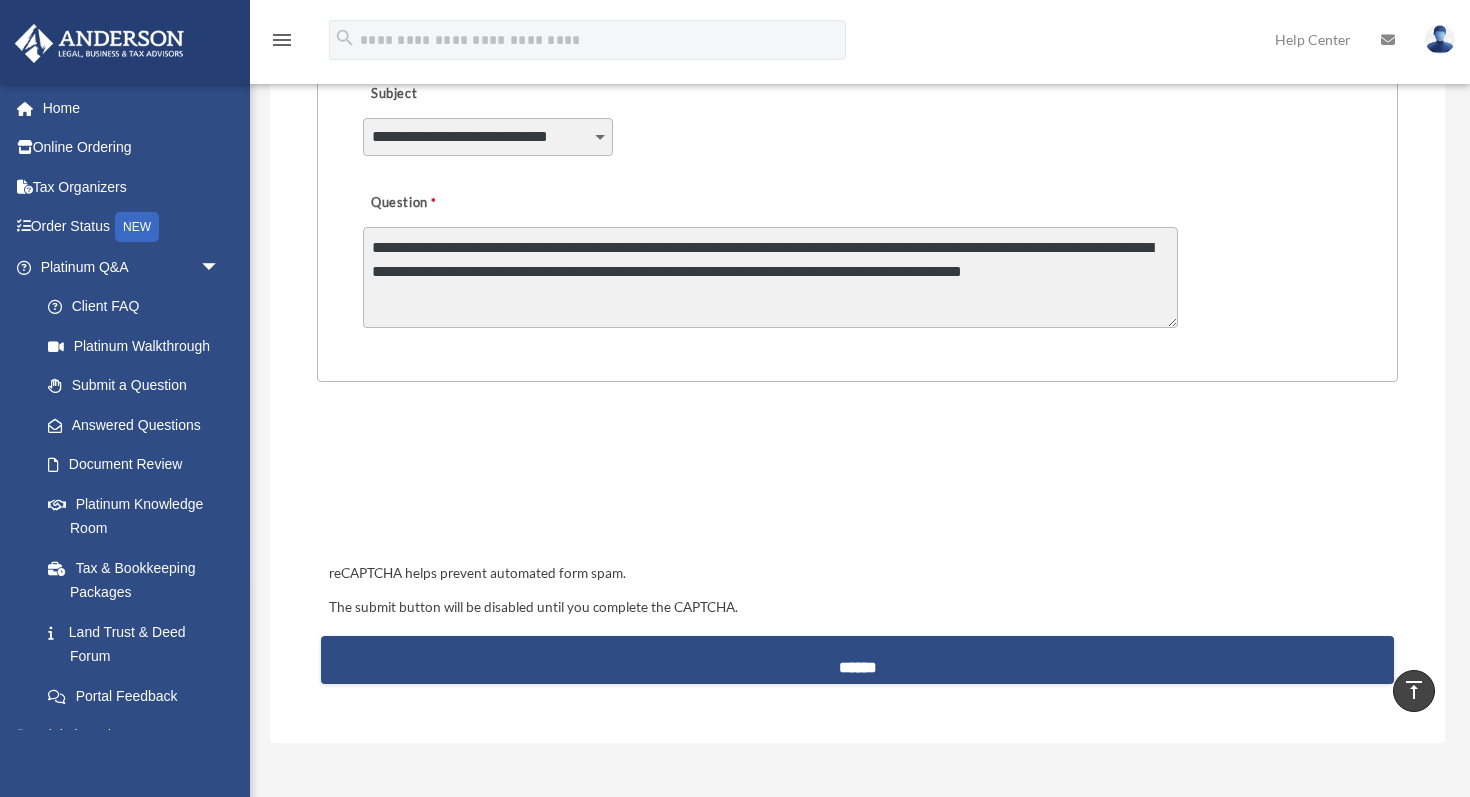 click on "**********" at bounding box center (770, 277) 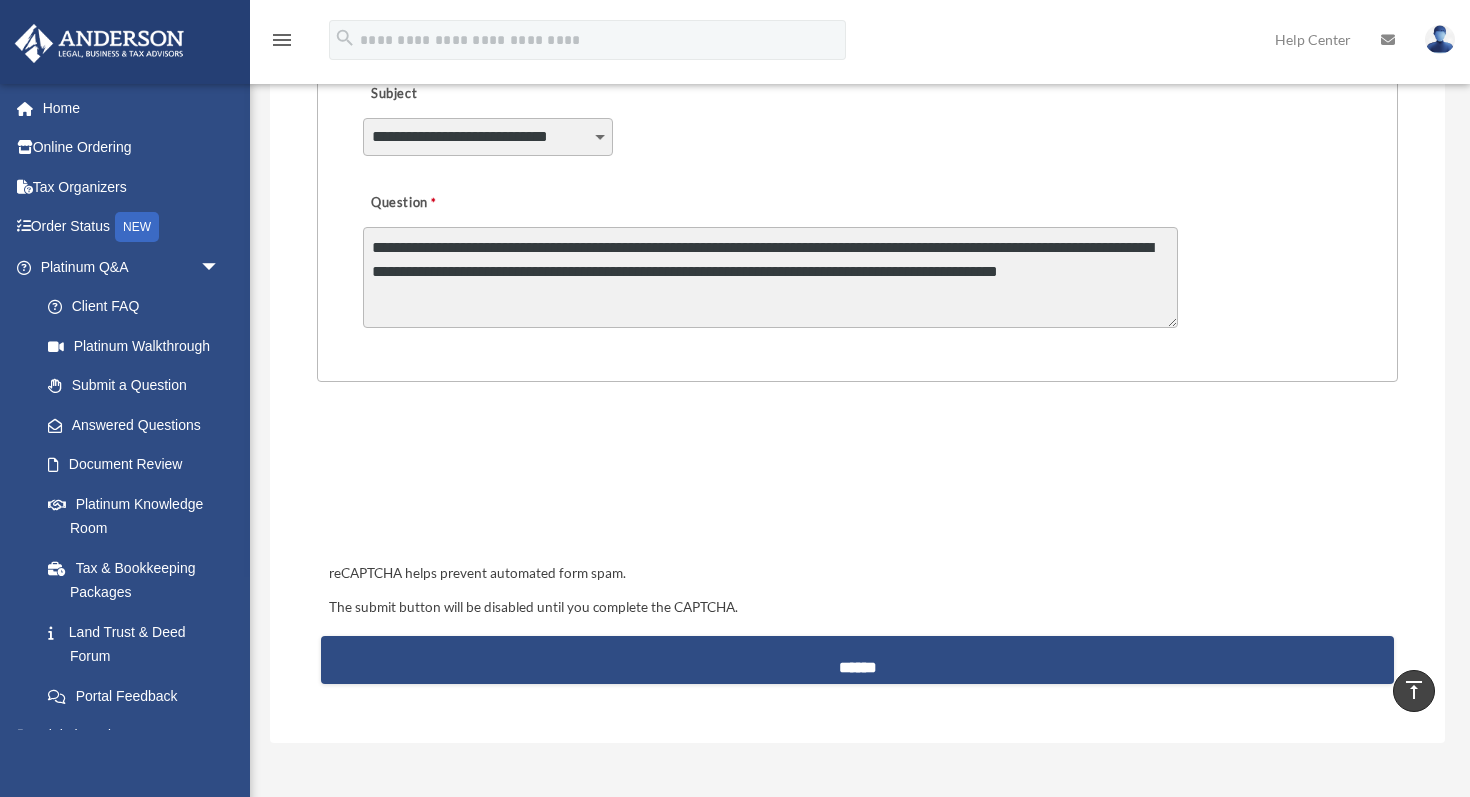 click on "**********" at bounding box center (770, 277) 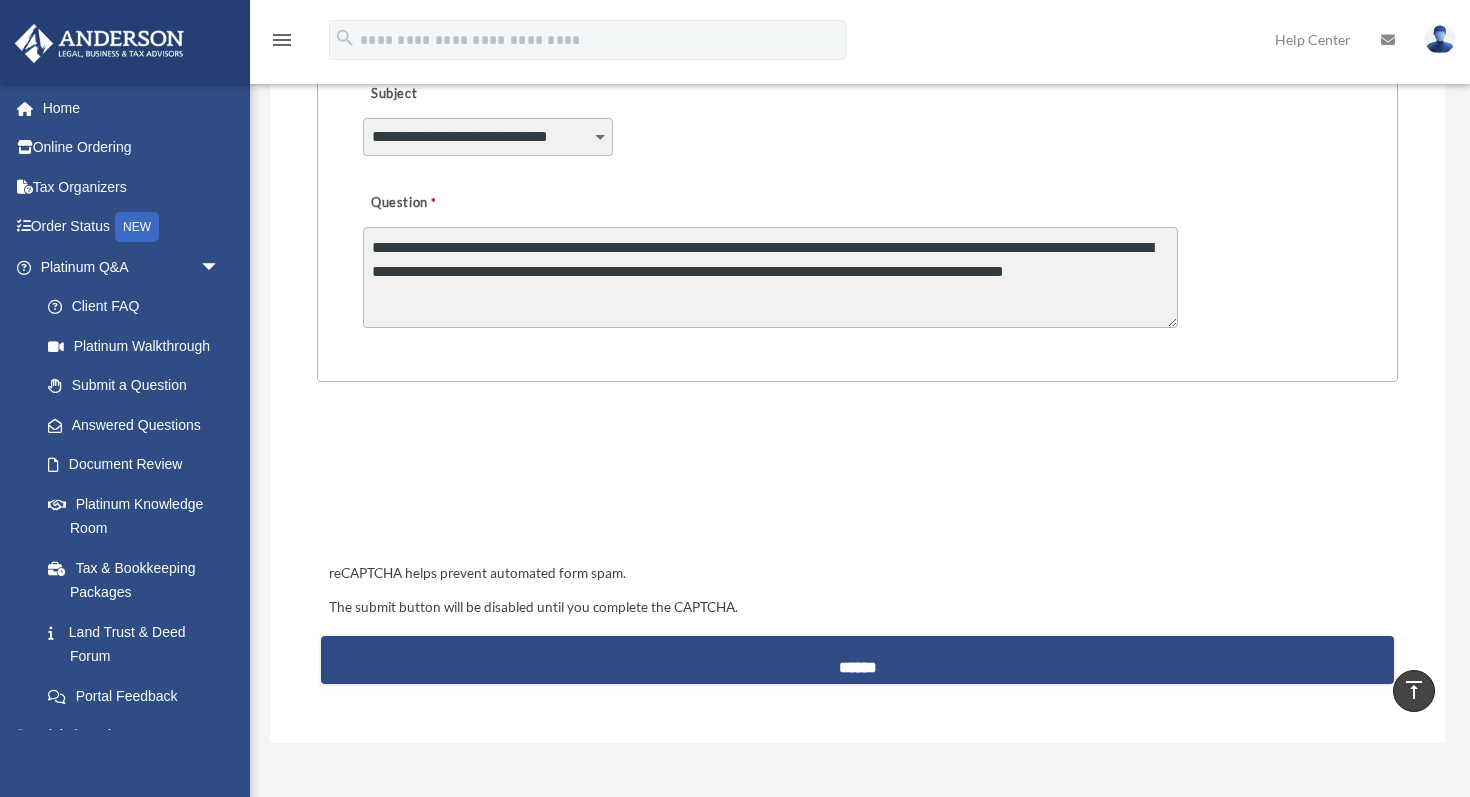 click on "**********" at bounding box center [770, 277] 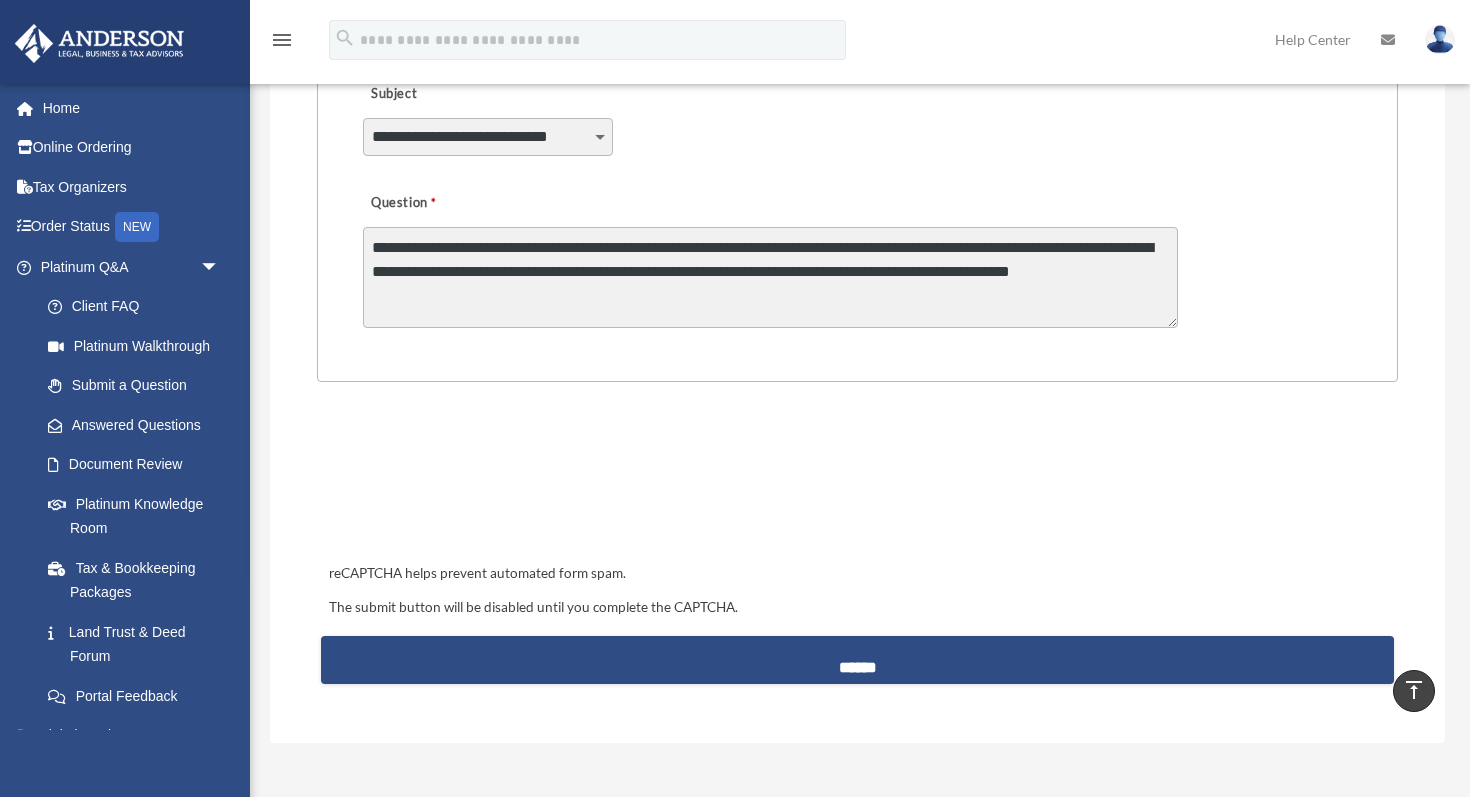scroll, scrollTop: 13, scrollLeft: 0, axis: vertical 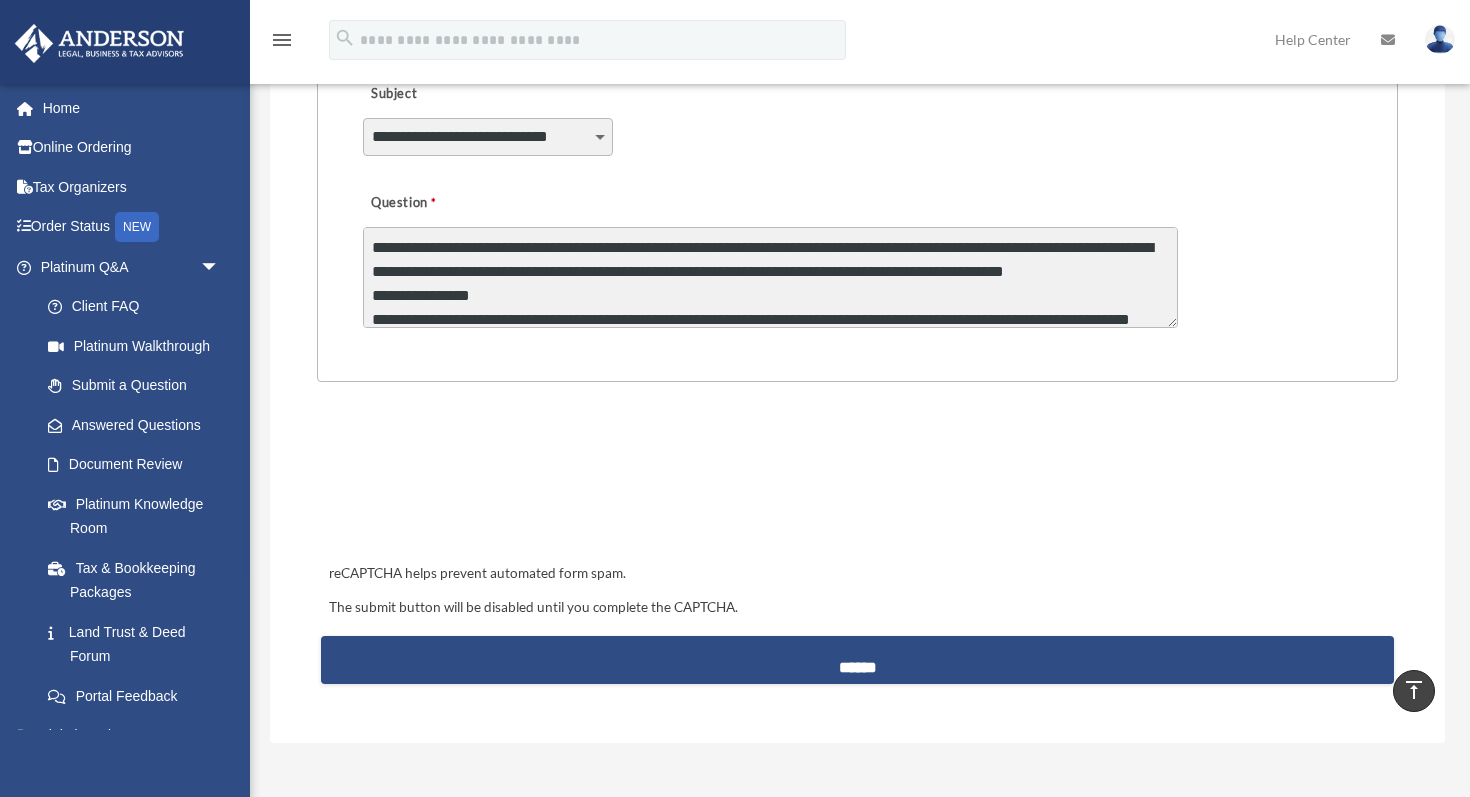 click on "Question" at bounding box center [770, 277] 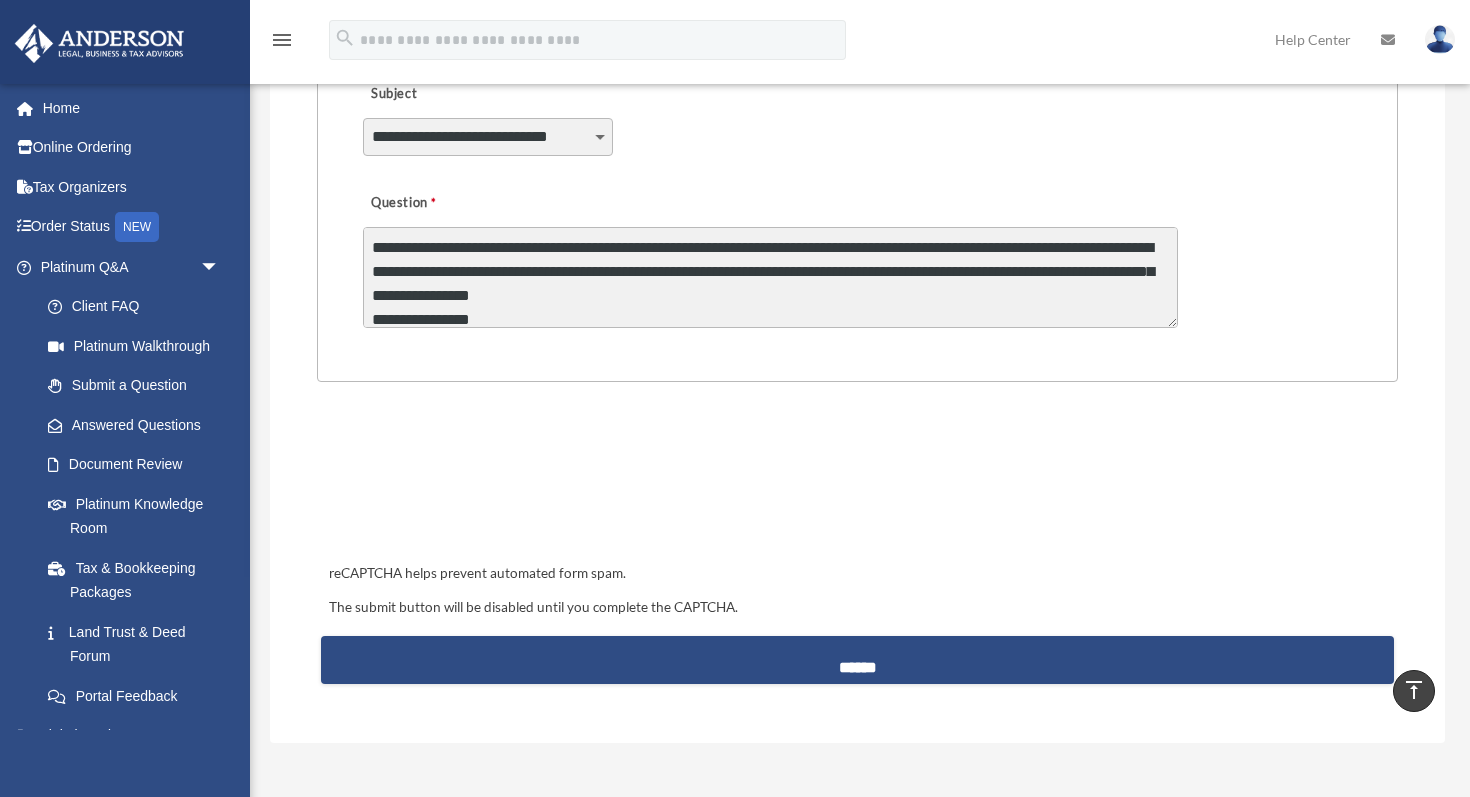 scroll, scrollTop: 253, scrollLeft: 0, axis: vertical 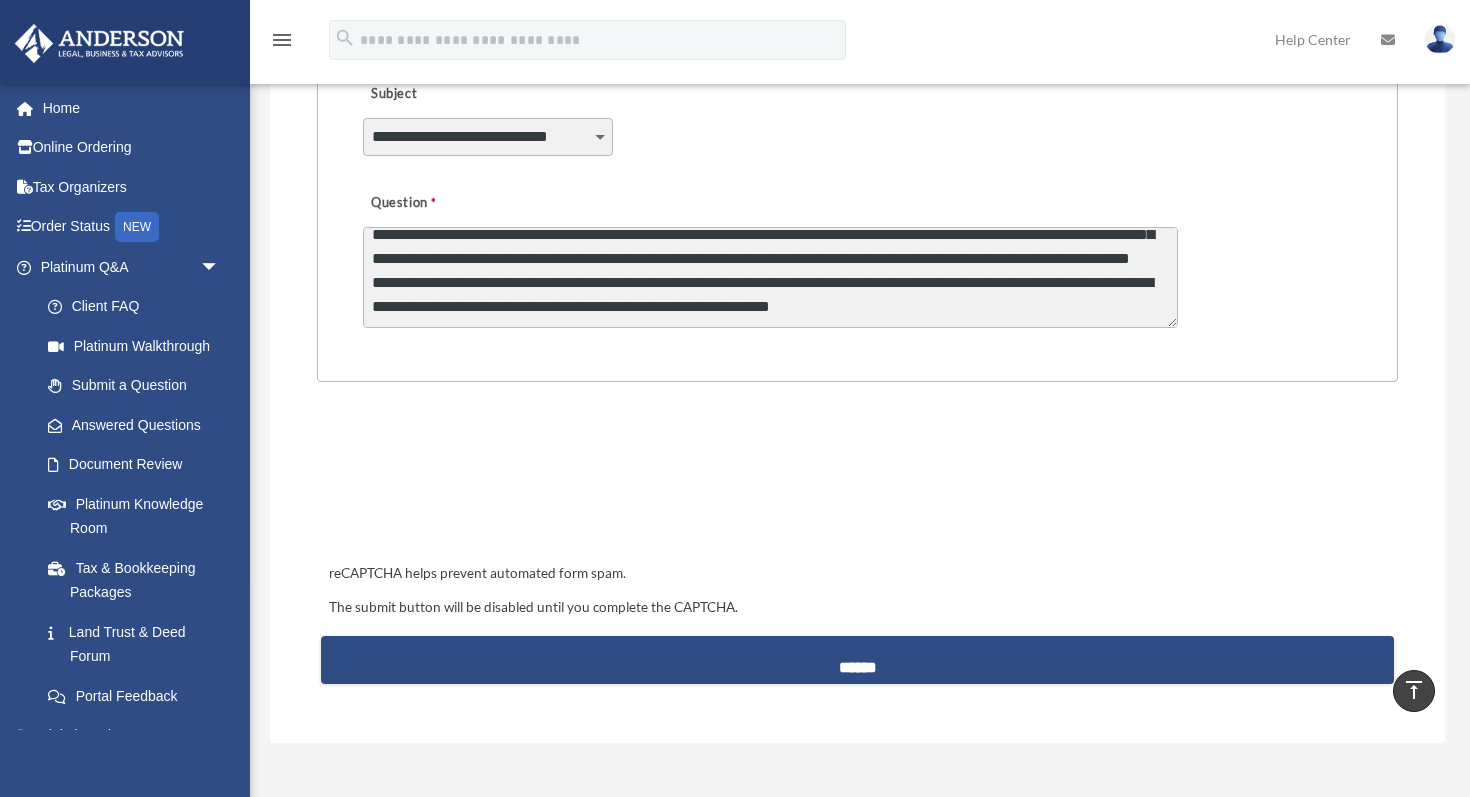 click on "Question" at bounding box center (770, 277) 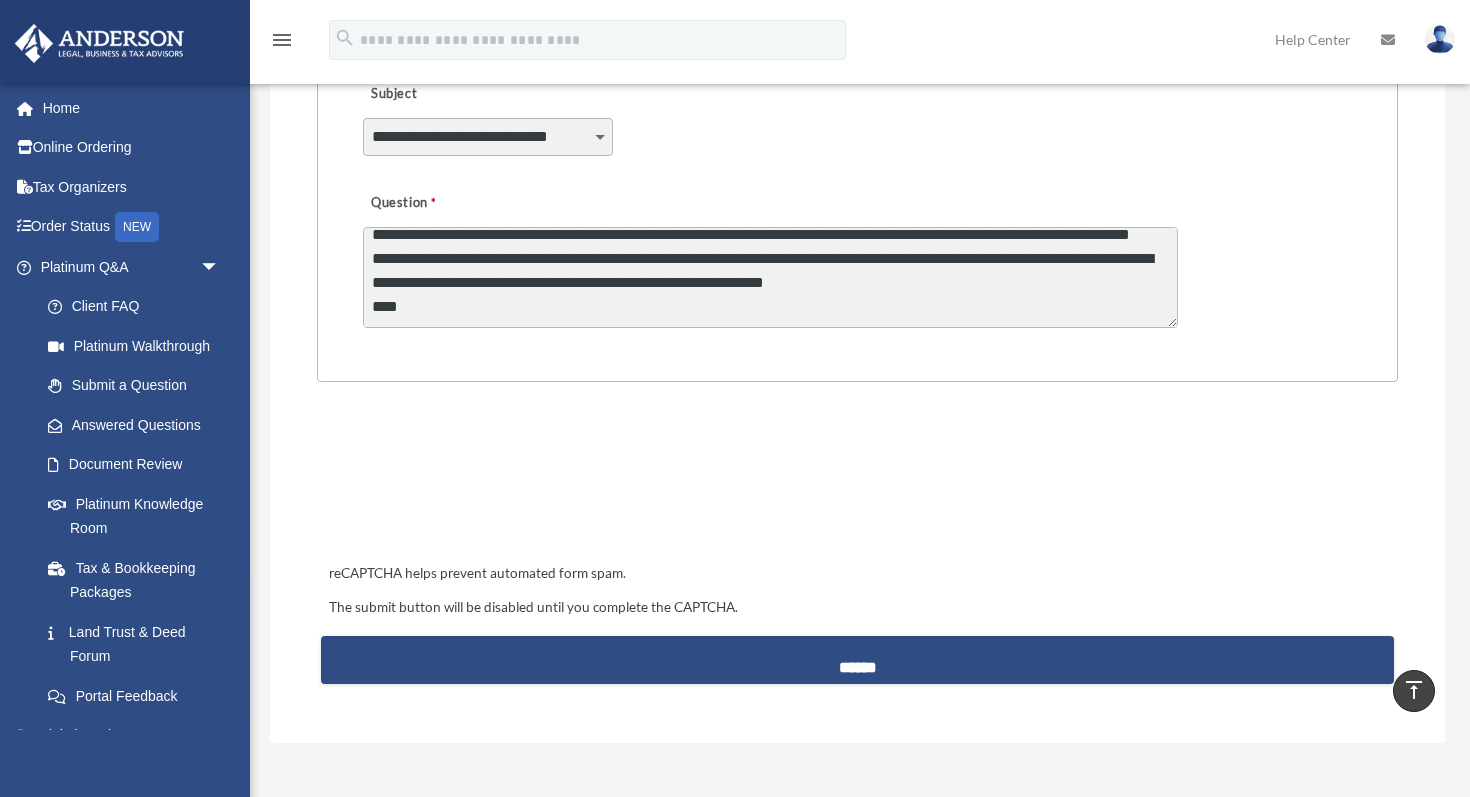 paste on "**********" 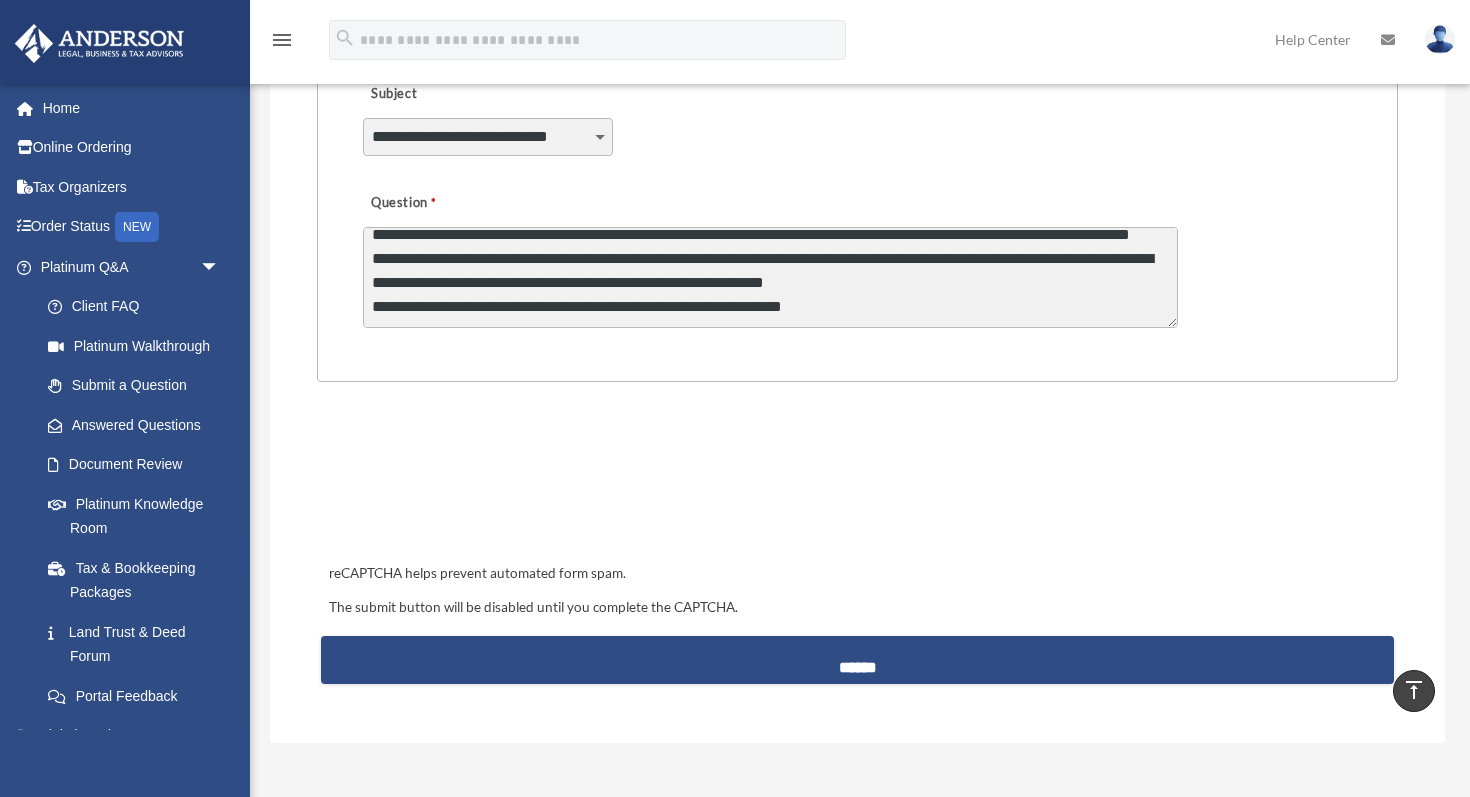 scroll, scrollTop: 267, scrollLeft: 0, axis: vertical 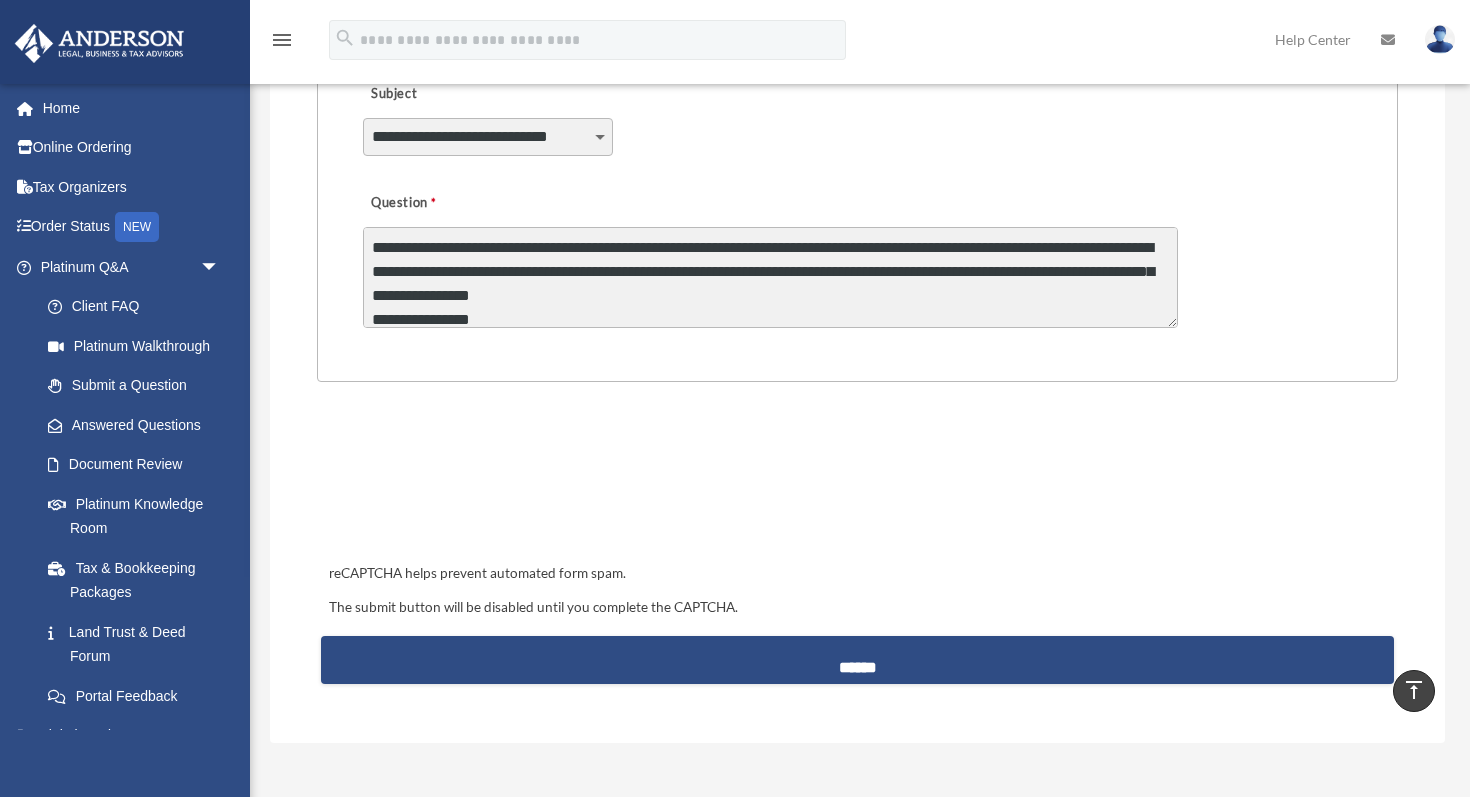 click on "Question" at bounding box center (770, 277) 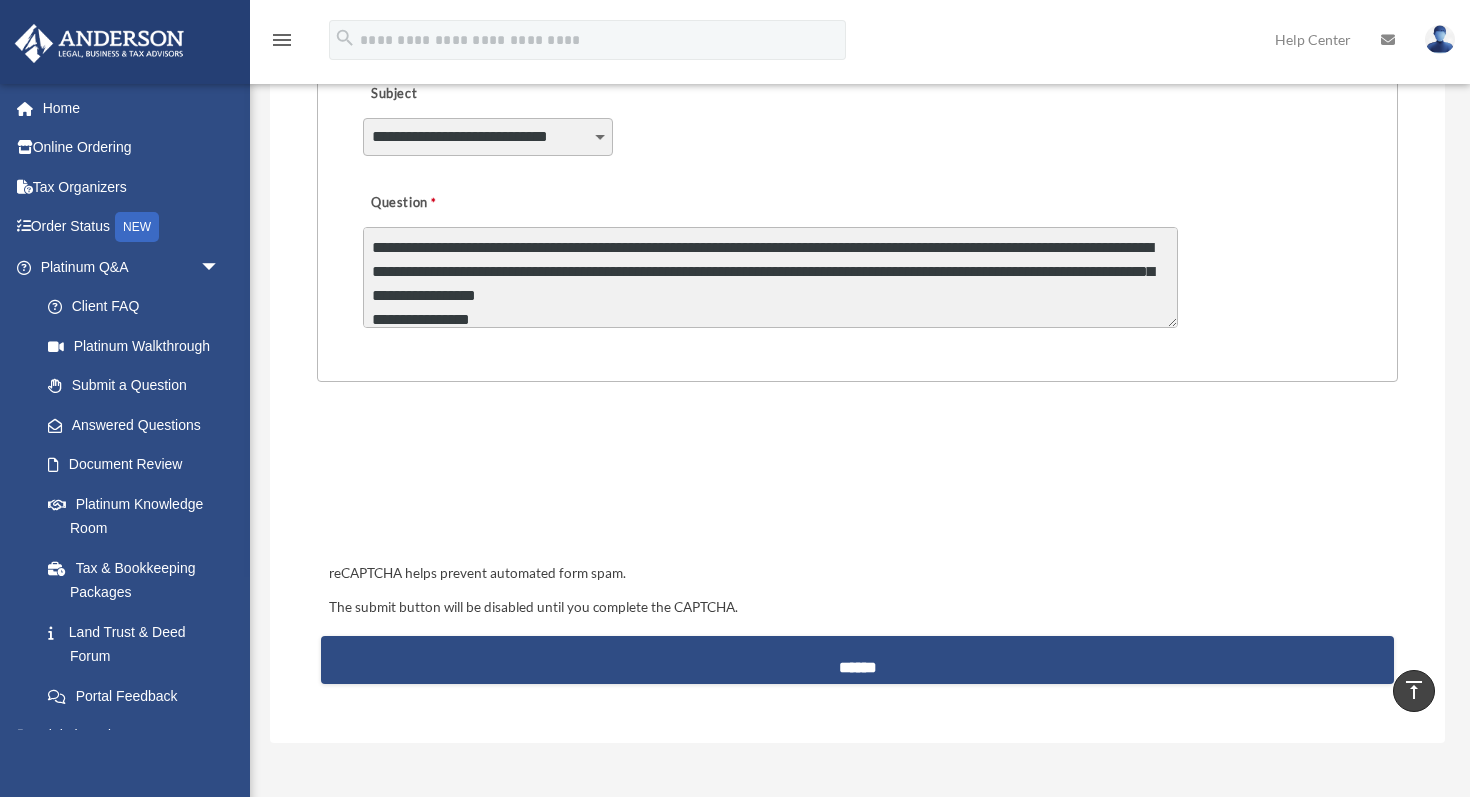 click on "Question" at bounding box center [770, 277] 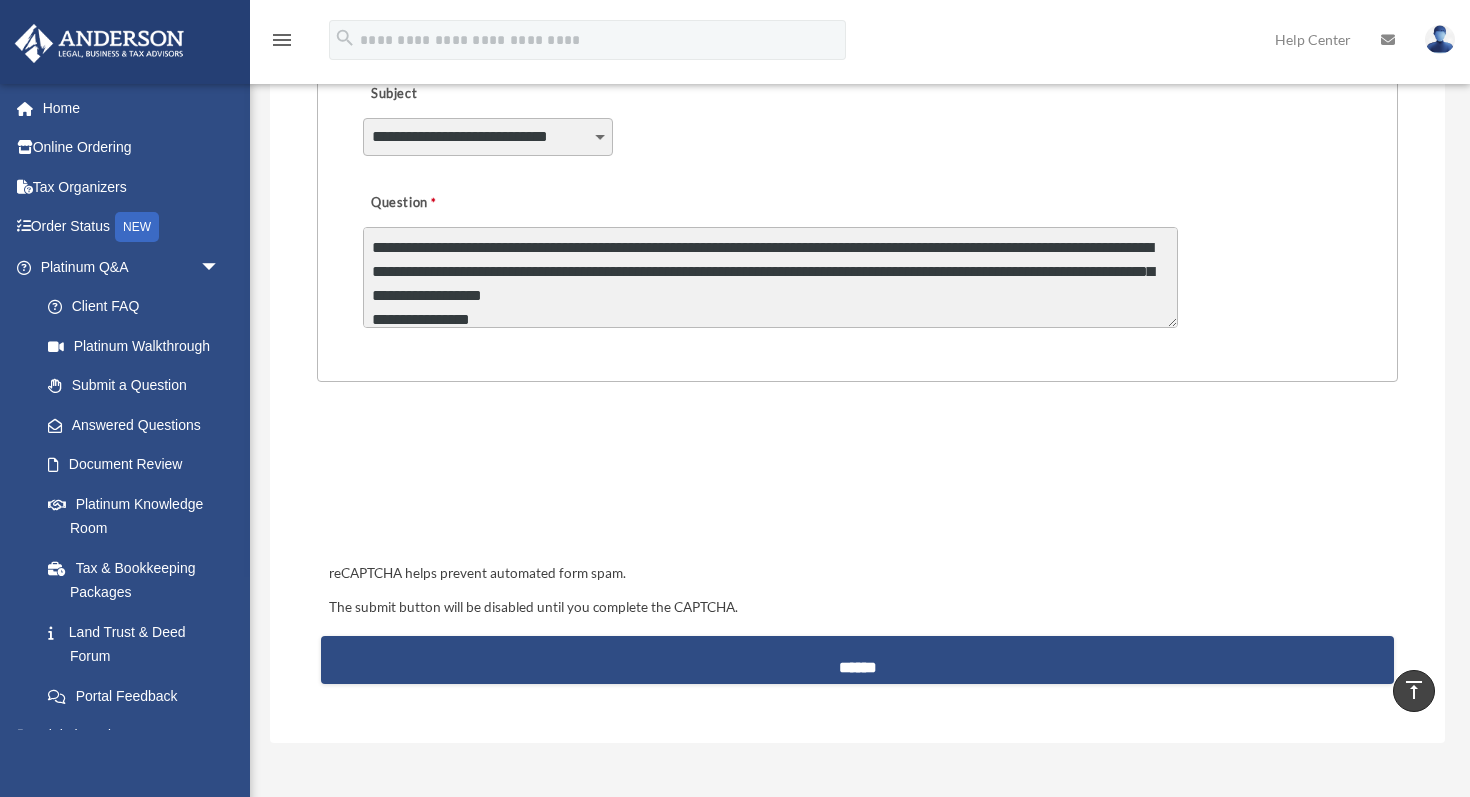 drag, startPoint x: 875, startPoint y: 250, endPoint x: 1059, endPoint y: 252, distance: 184.01086 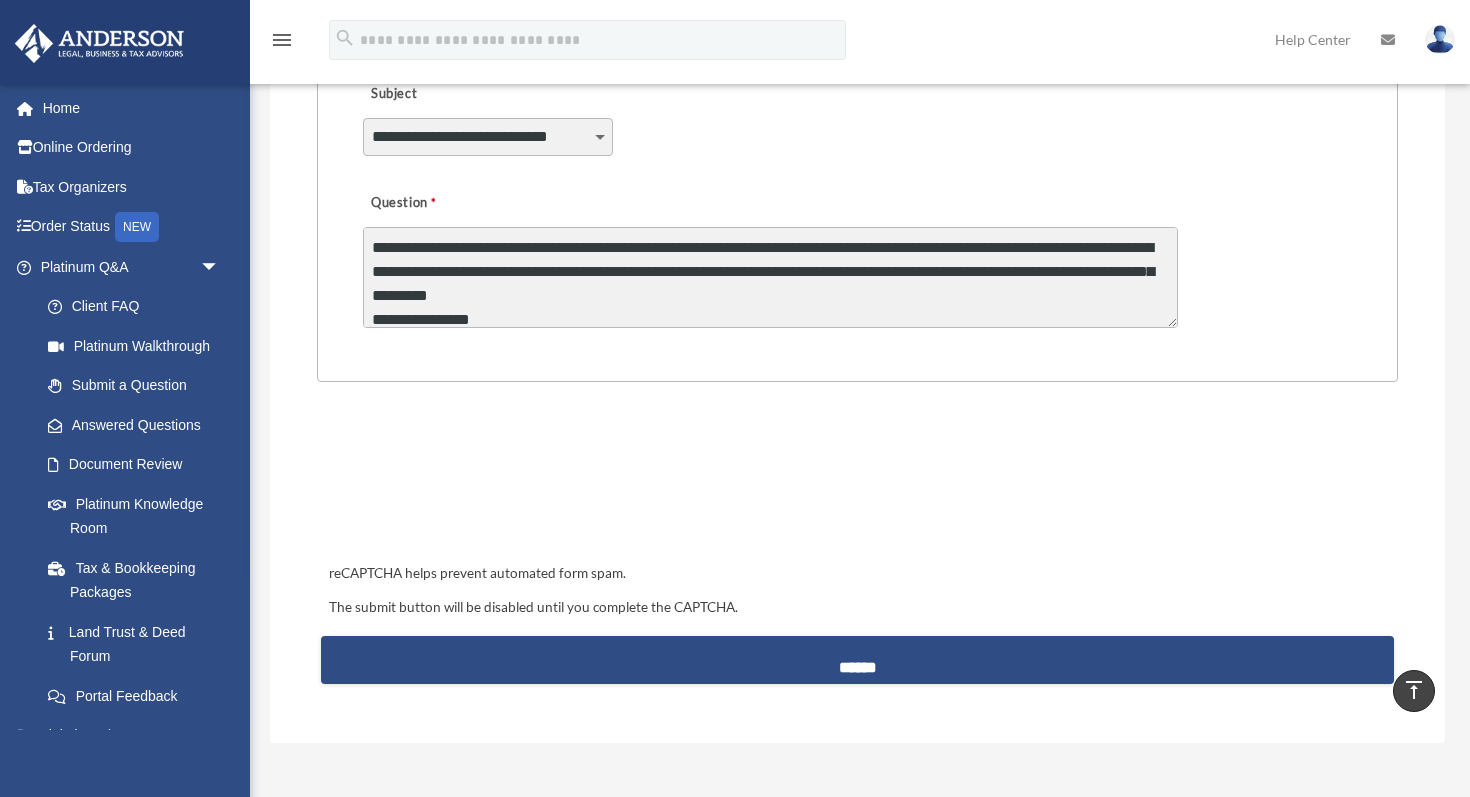 click on "Question" at bounding box center [770, 277] 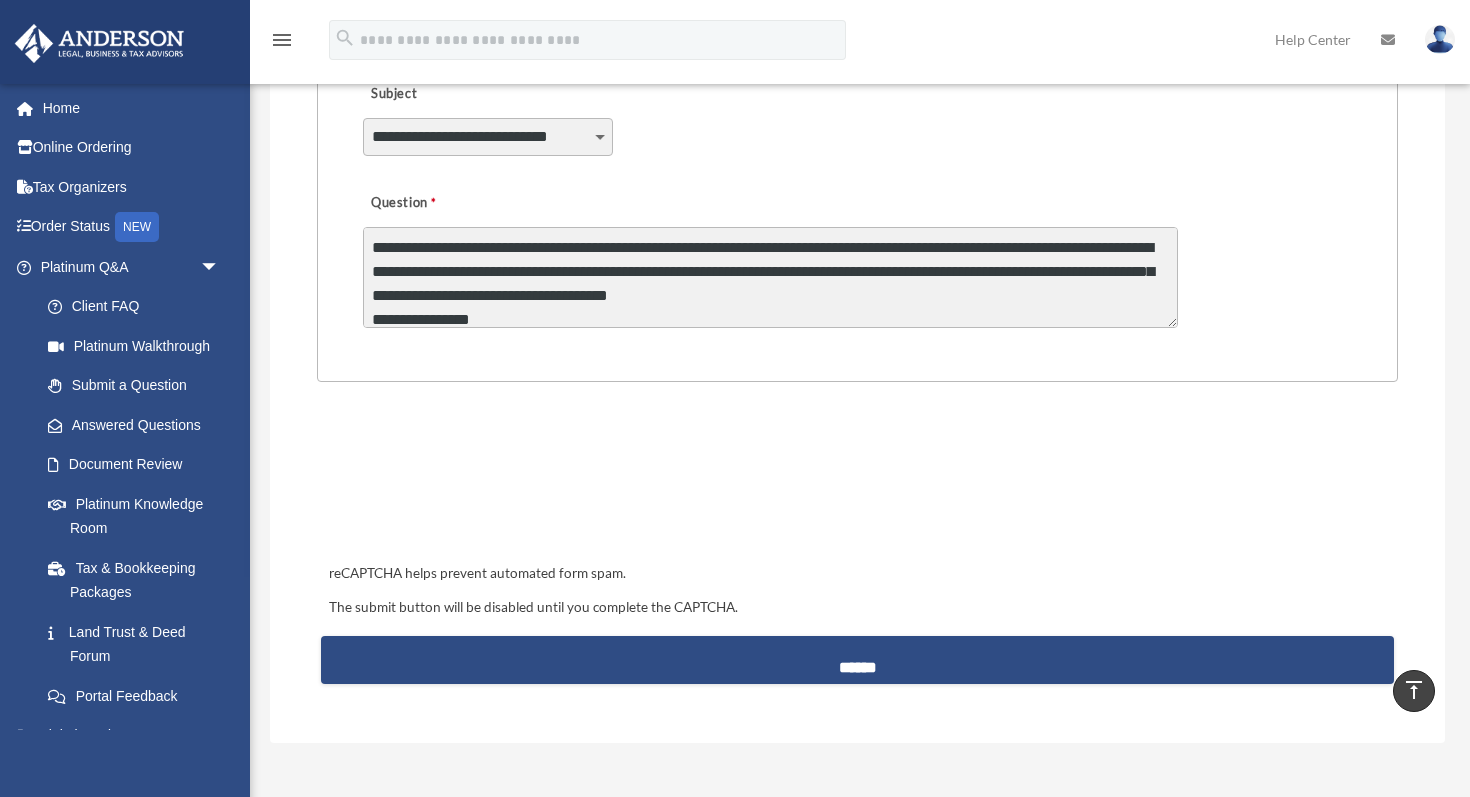 drag, startPoint x: 657, startPoint y: 297, endPoint x: 589, endPoint y: 299, distance: 68.0294 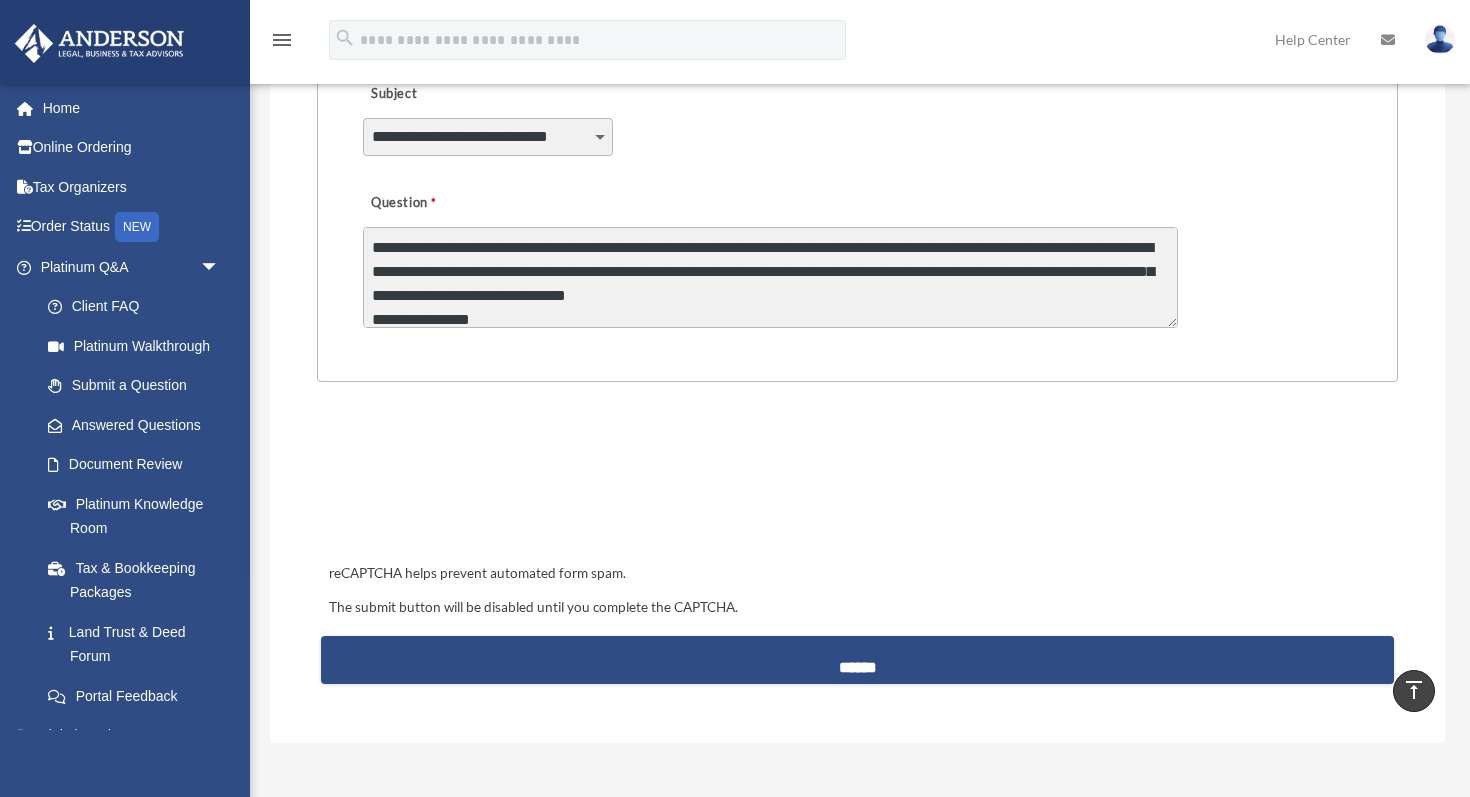 click on "Question" at bounding box center [770, 277] 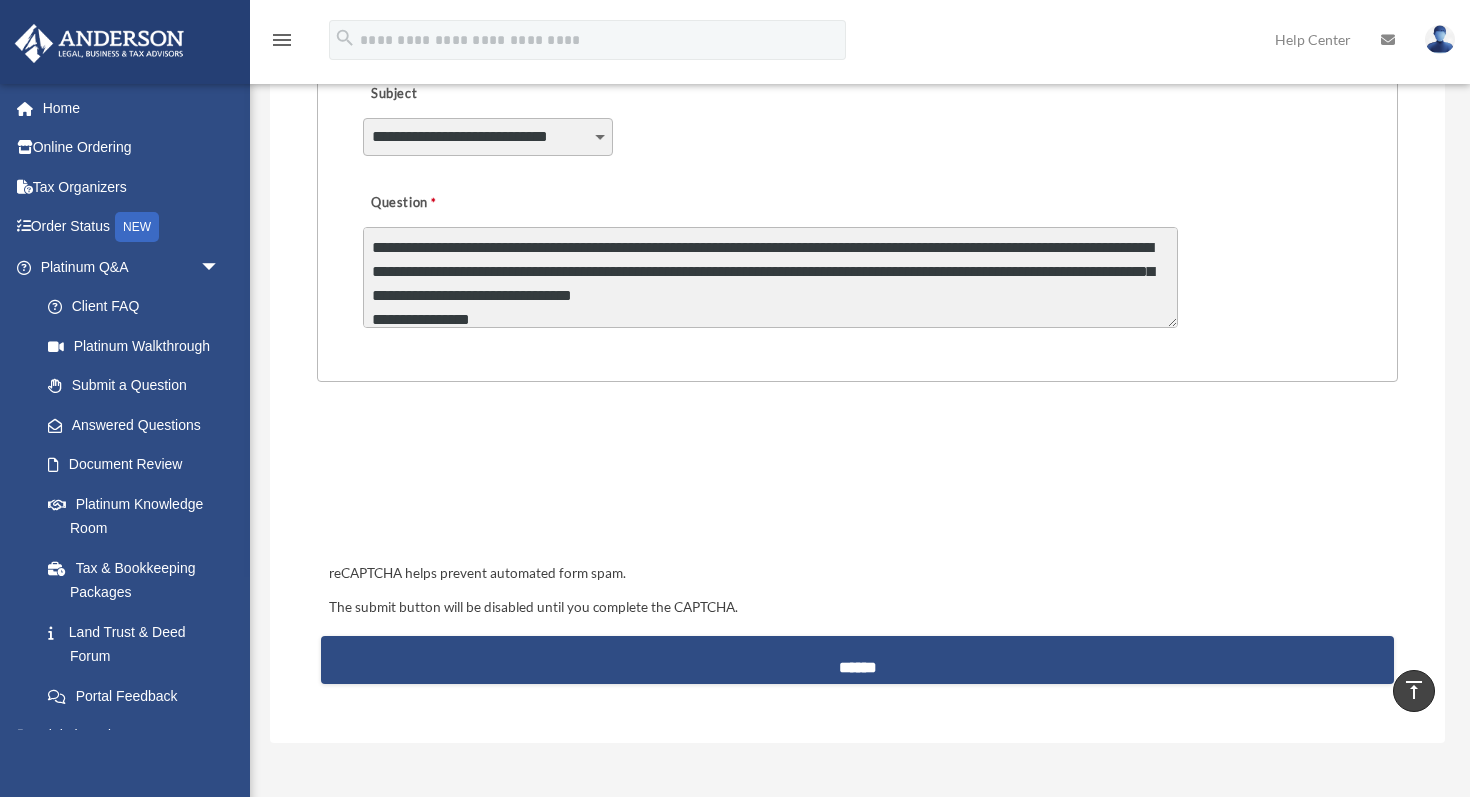 click on "Question" at bounding box center (770, 277) 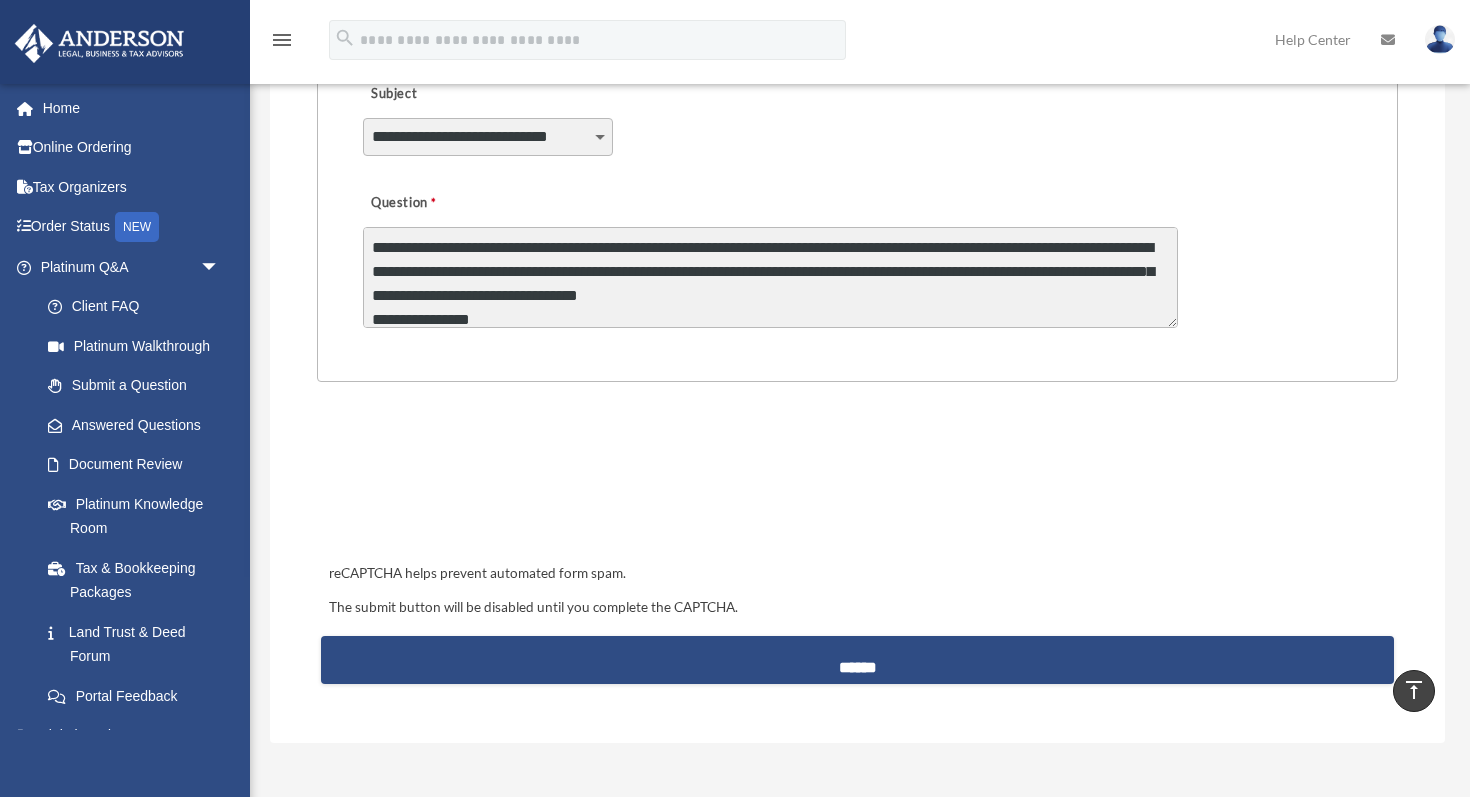 click on "Question" at bounding box center (770, 277) 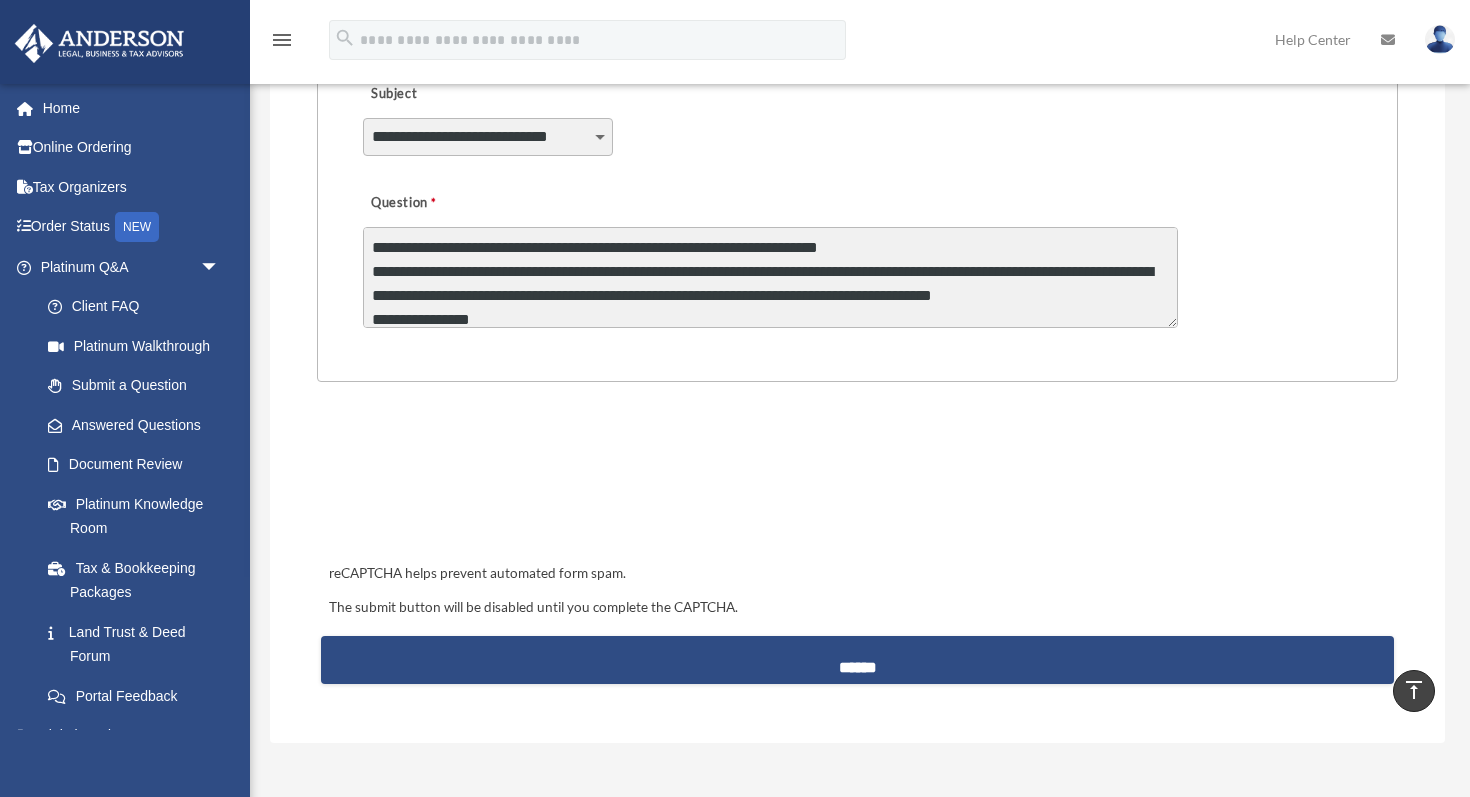 click on "Question" at bounding box center (770, 277) 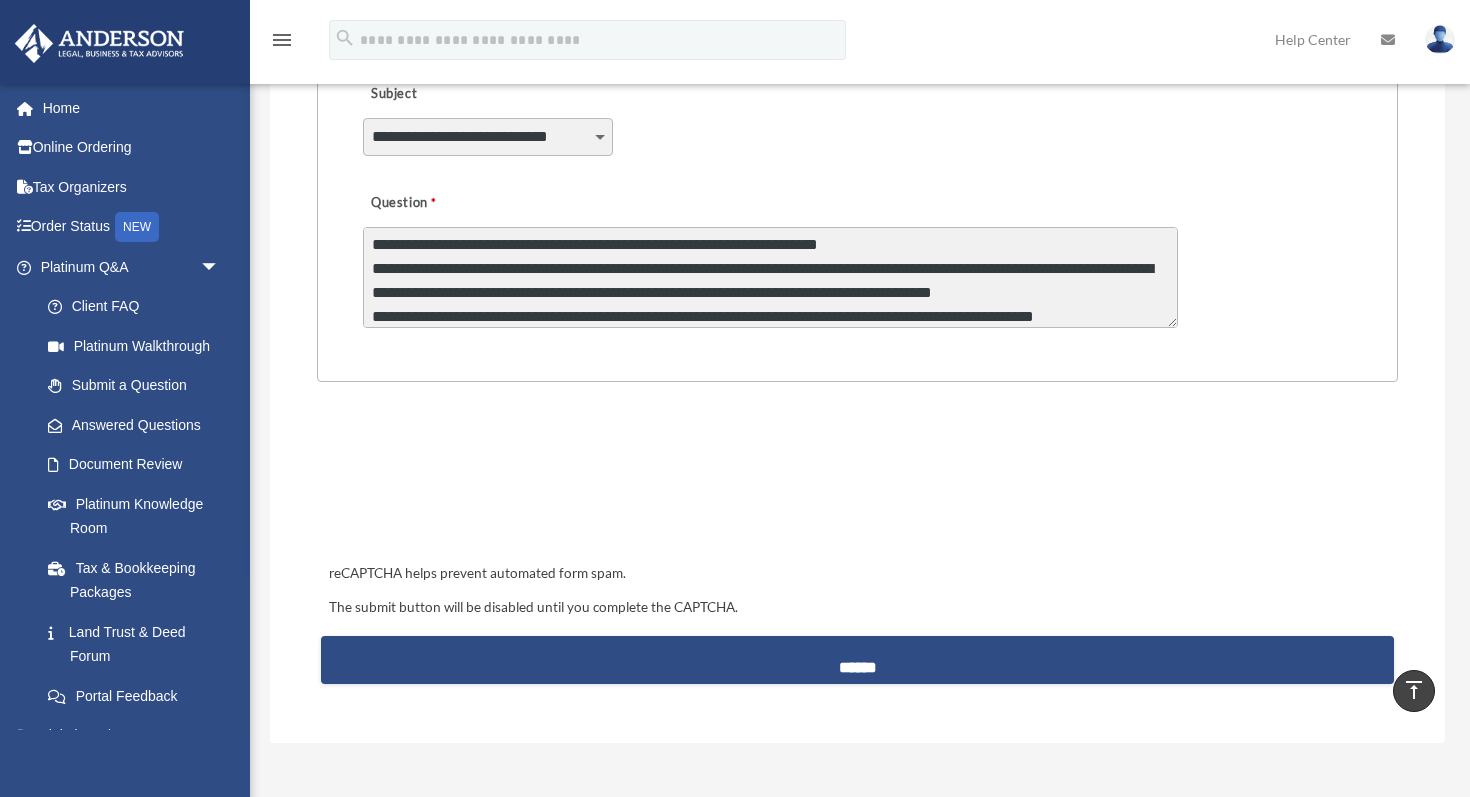 scroll, scrollTop: 27, scrollLeft: 0, axis: vertical 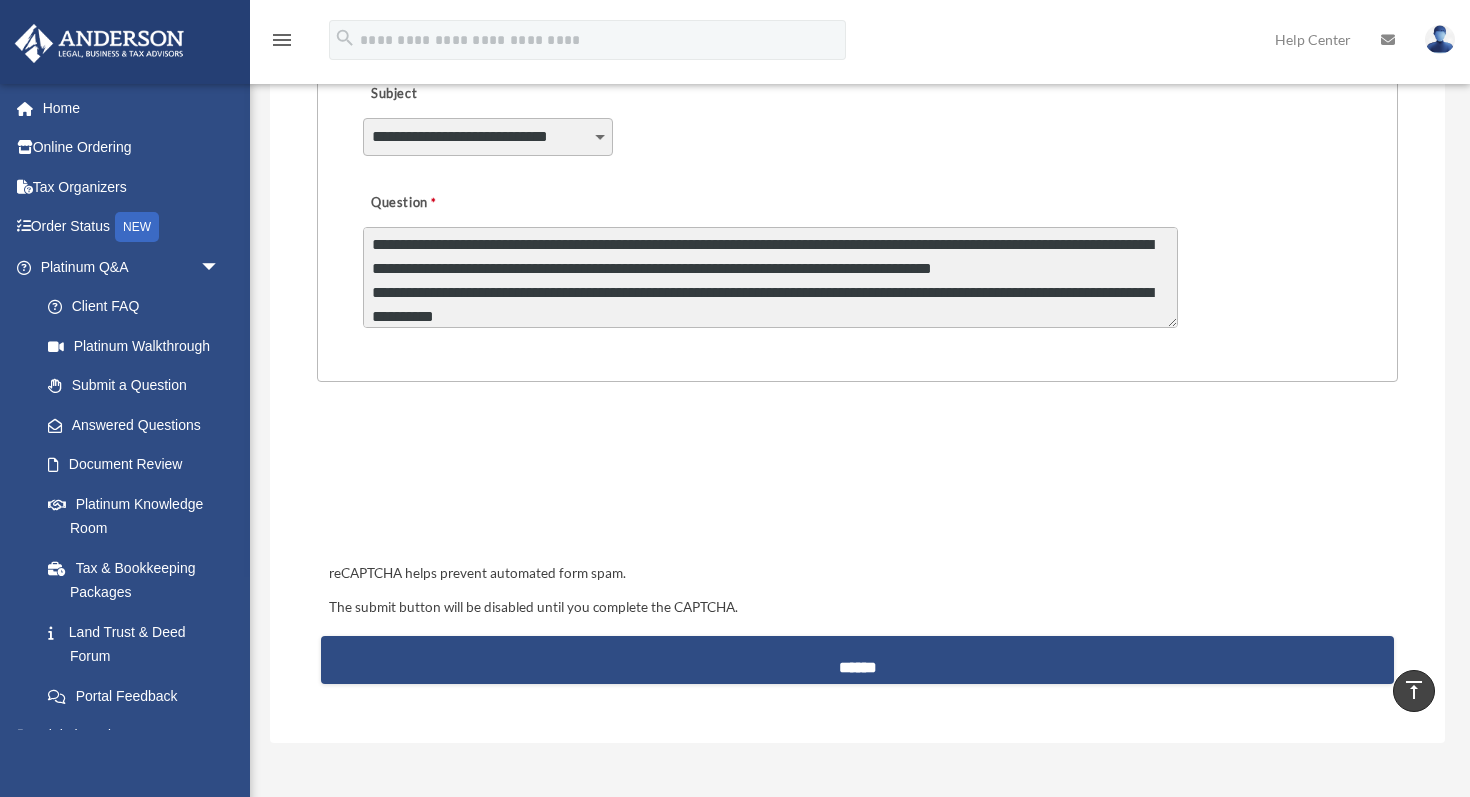 click on "Question" at bounding box center (770, 277) 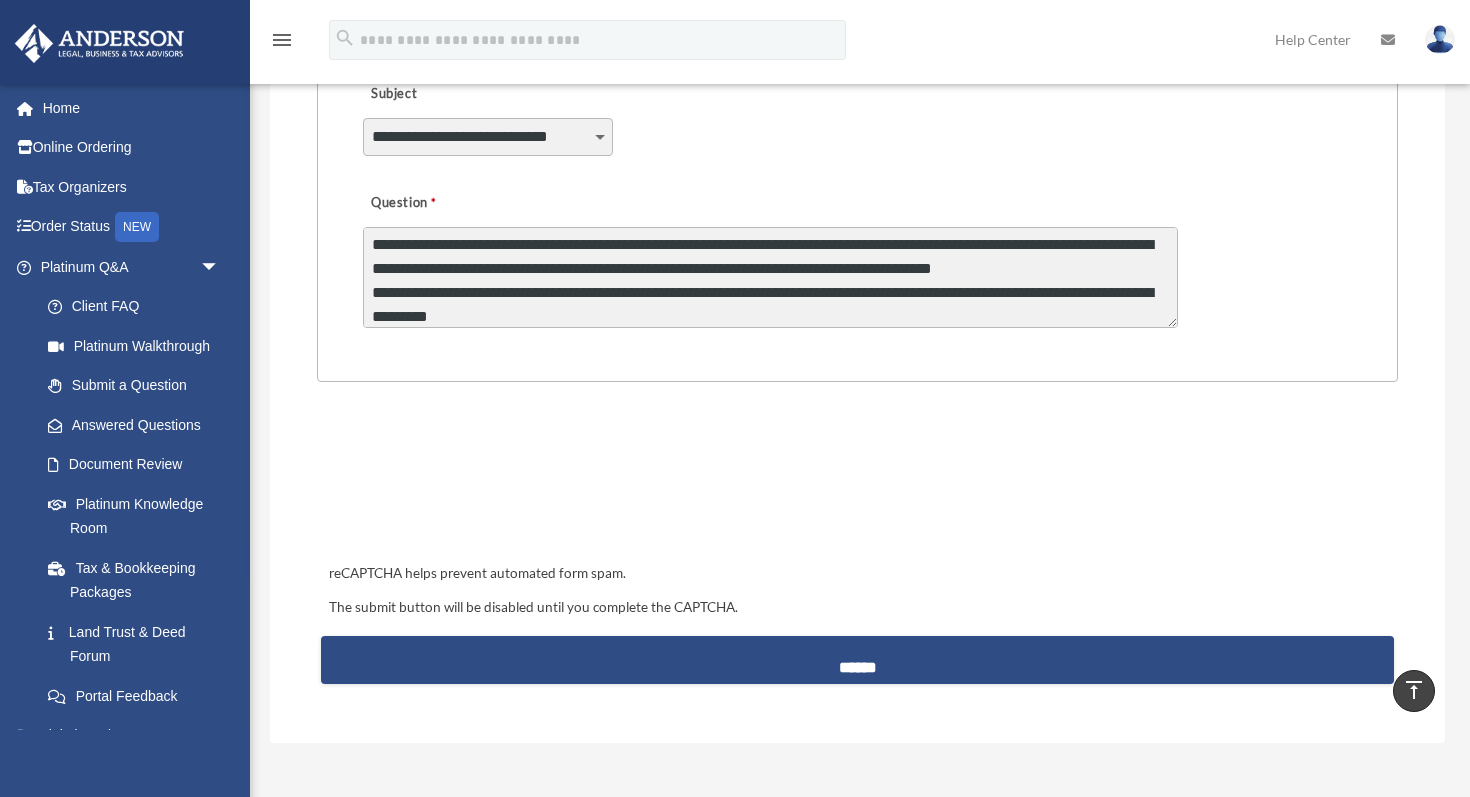 click on "Question" at bounding box center [770, 277] 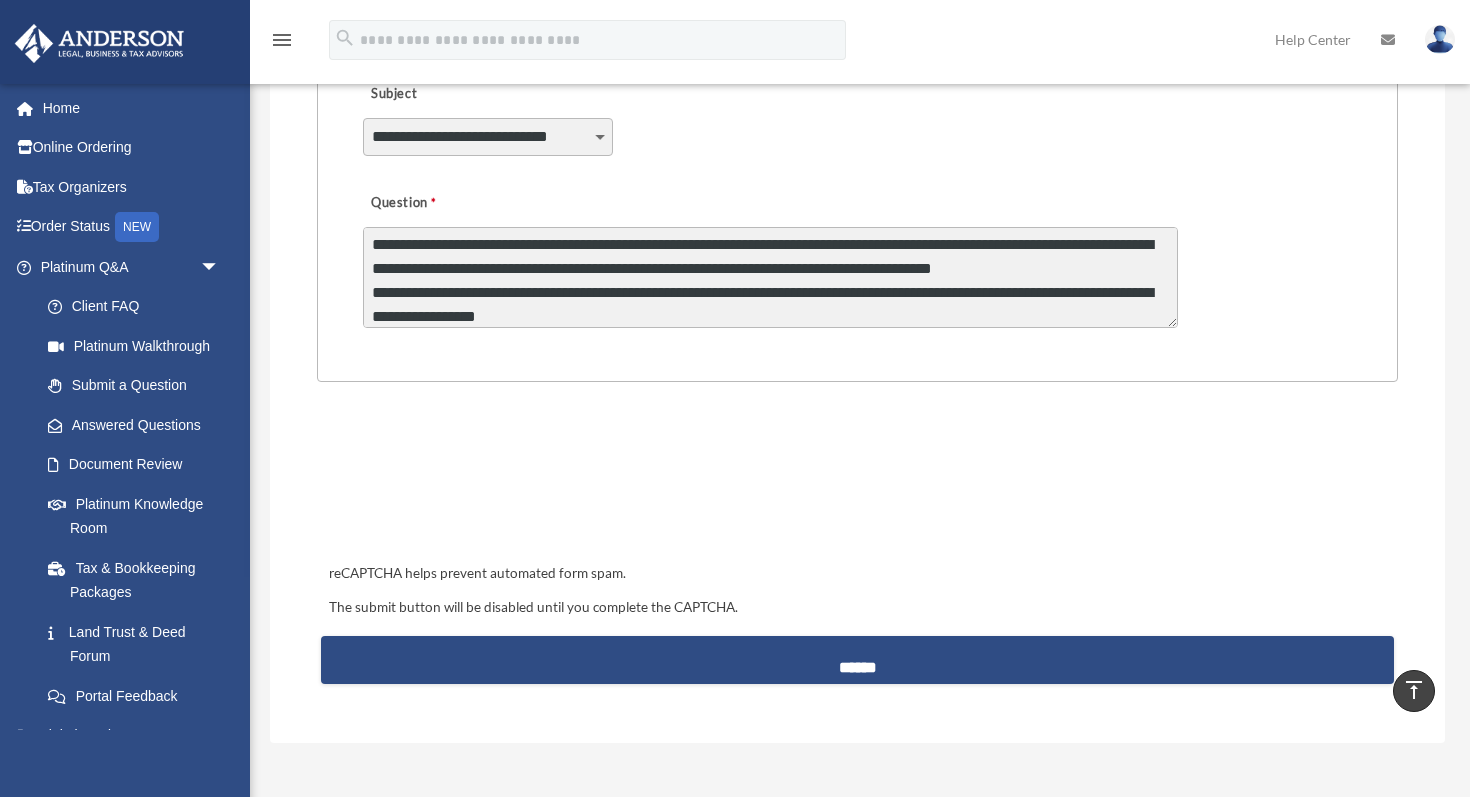 click on "Question" at bounding box center [770, 277] 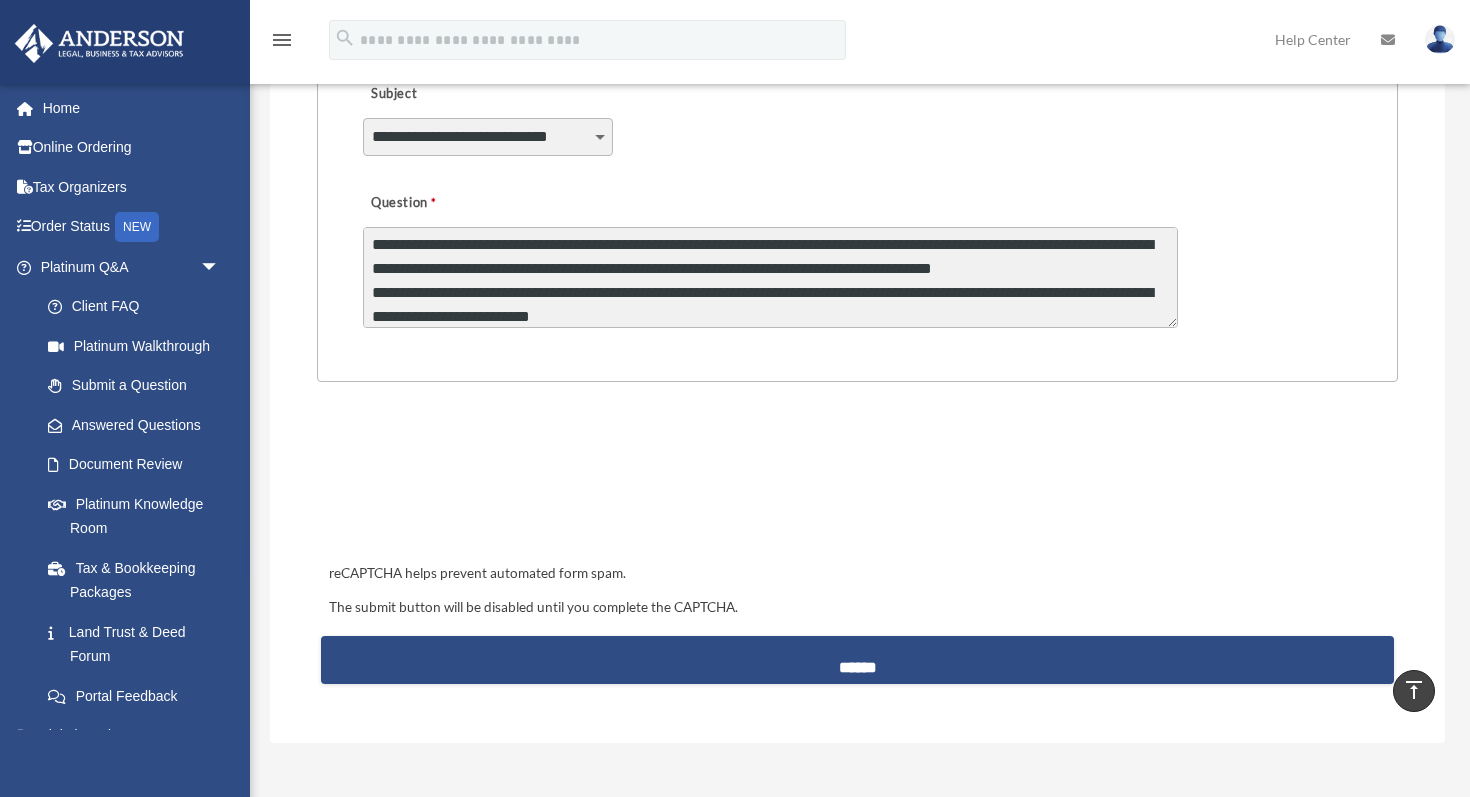 click on "Question" at bounding box center (770, 277) 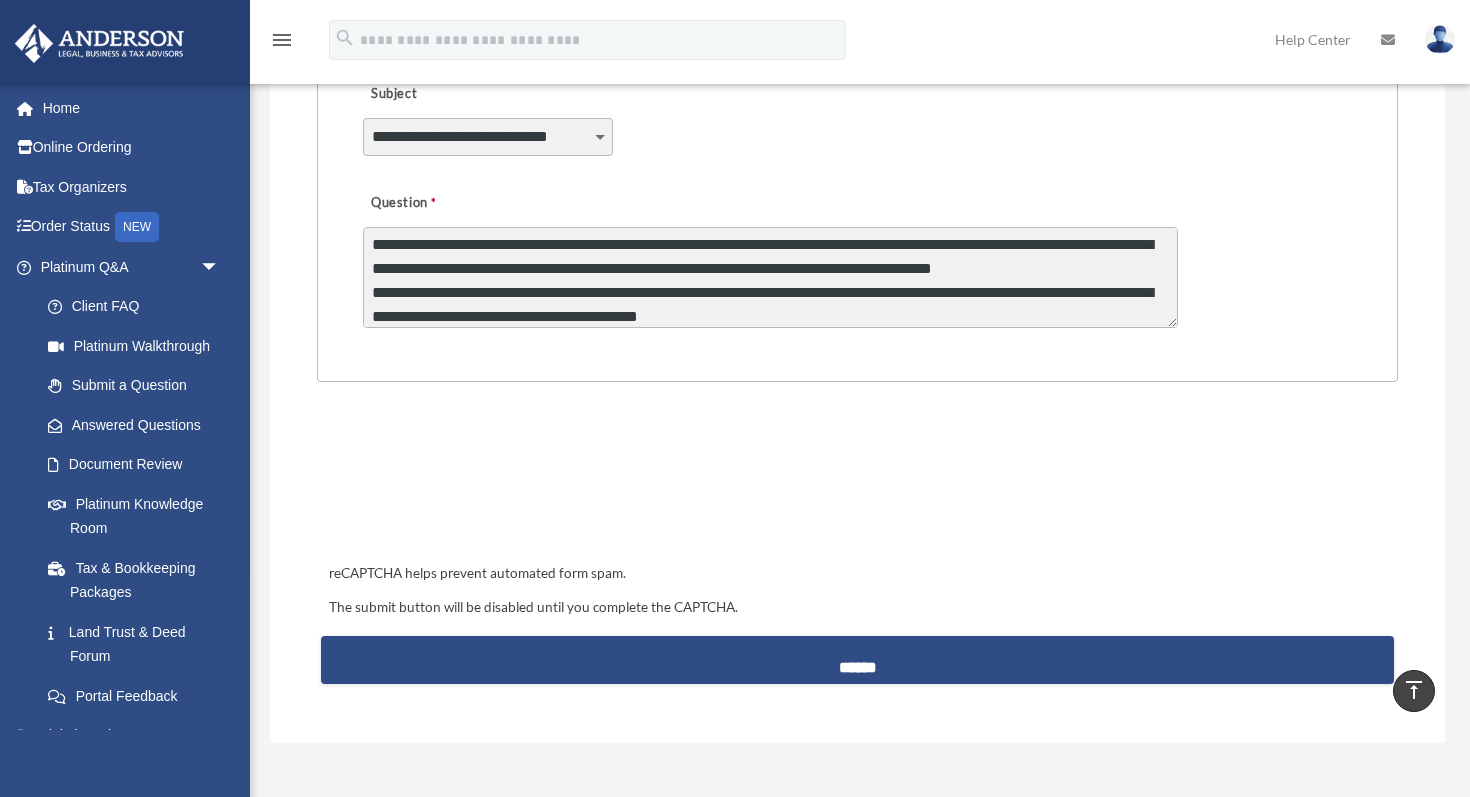 click on "Question" at bounding box center (770, 277) 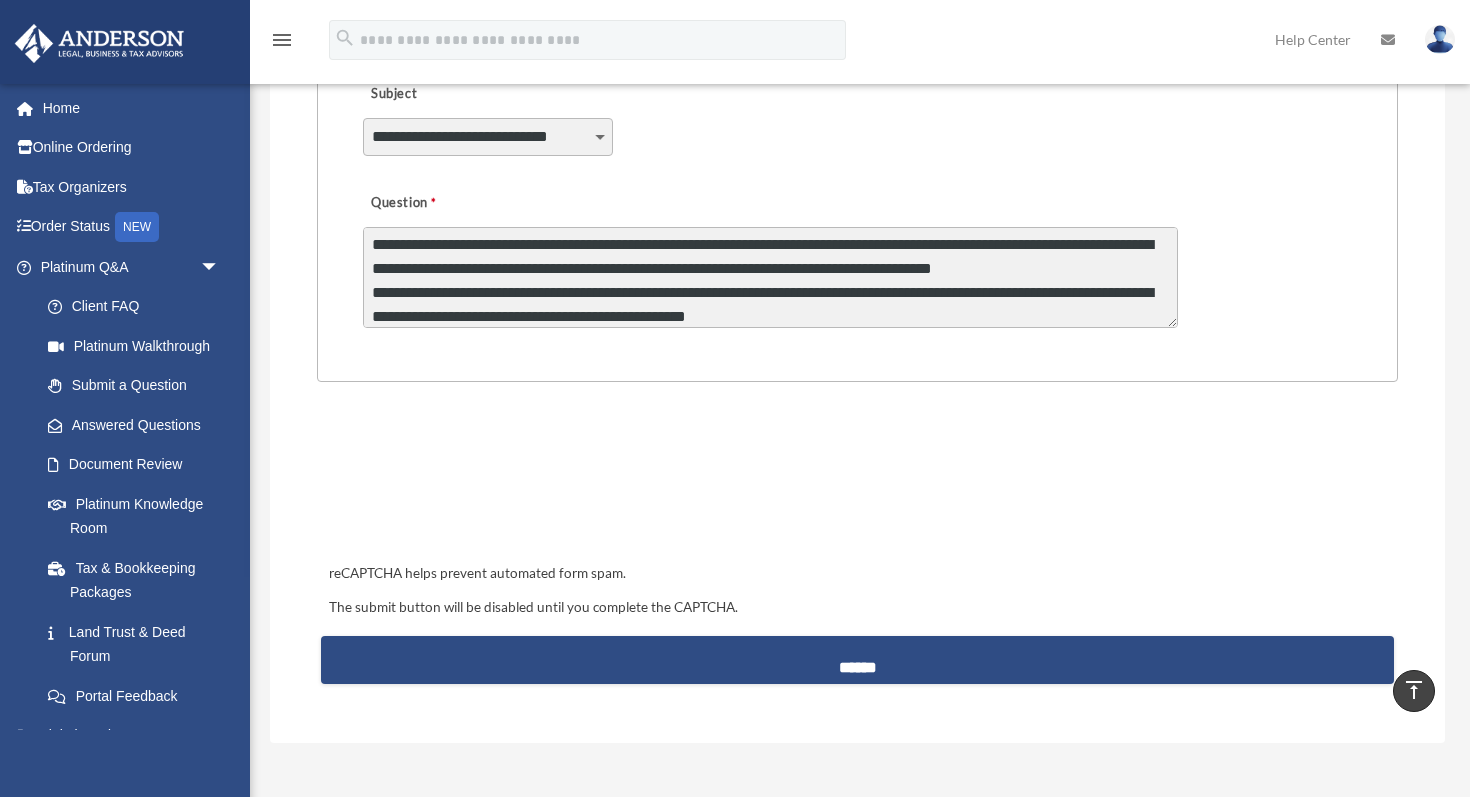 click on "Question" at bounding box center (770, 277) 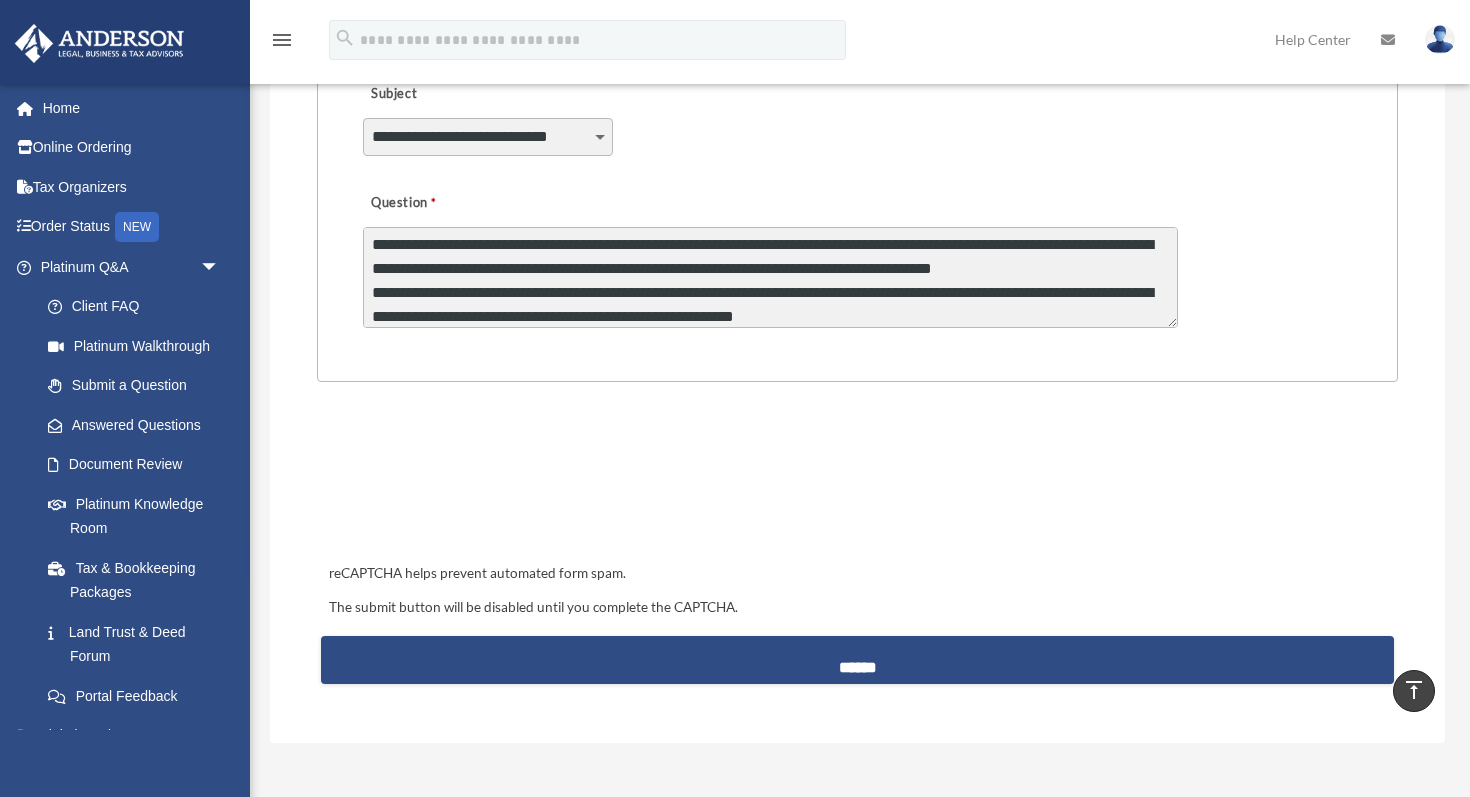 click on "Question" at bounding box center [770, 277] 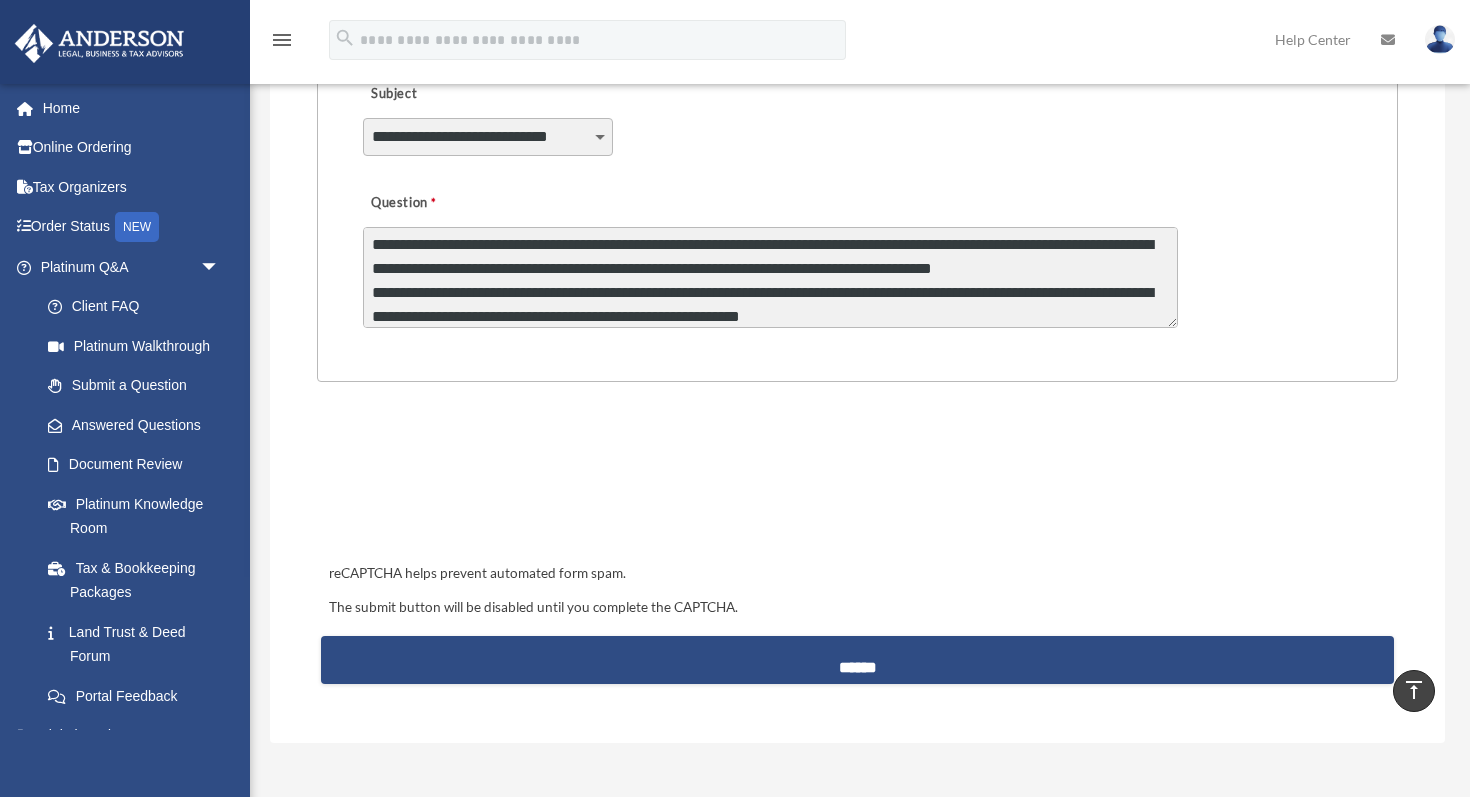 click on "Question" at bounding box center (770, 277) 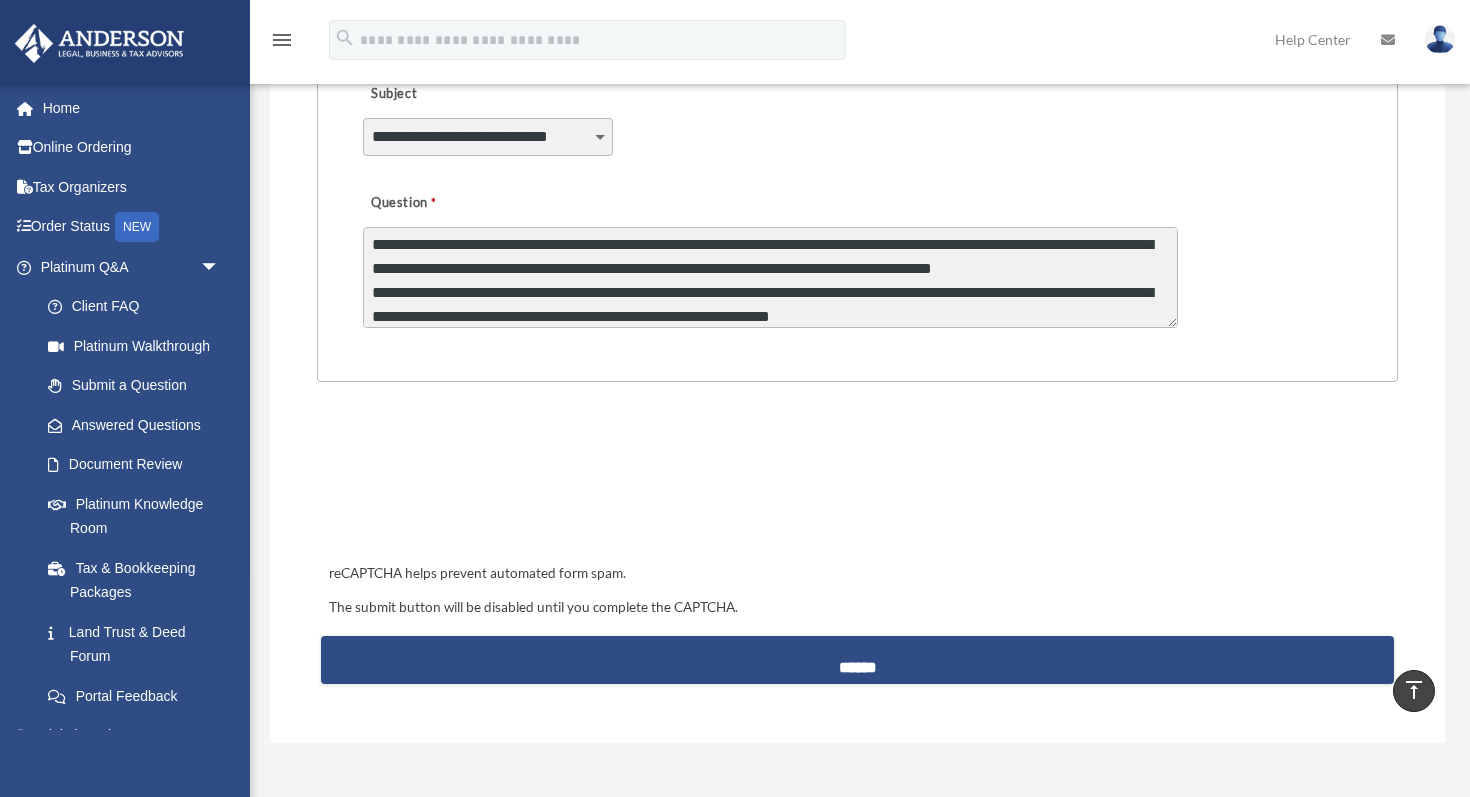 scroll, scrollTop: 0, scrollLeft: 0, axis: both 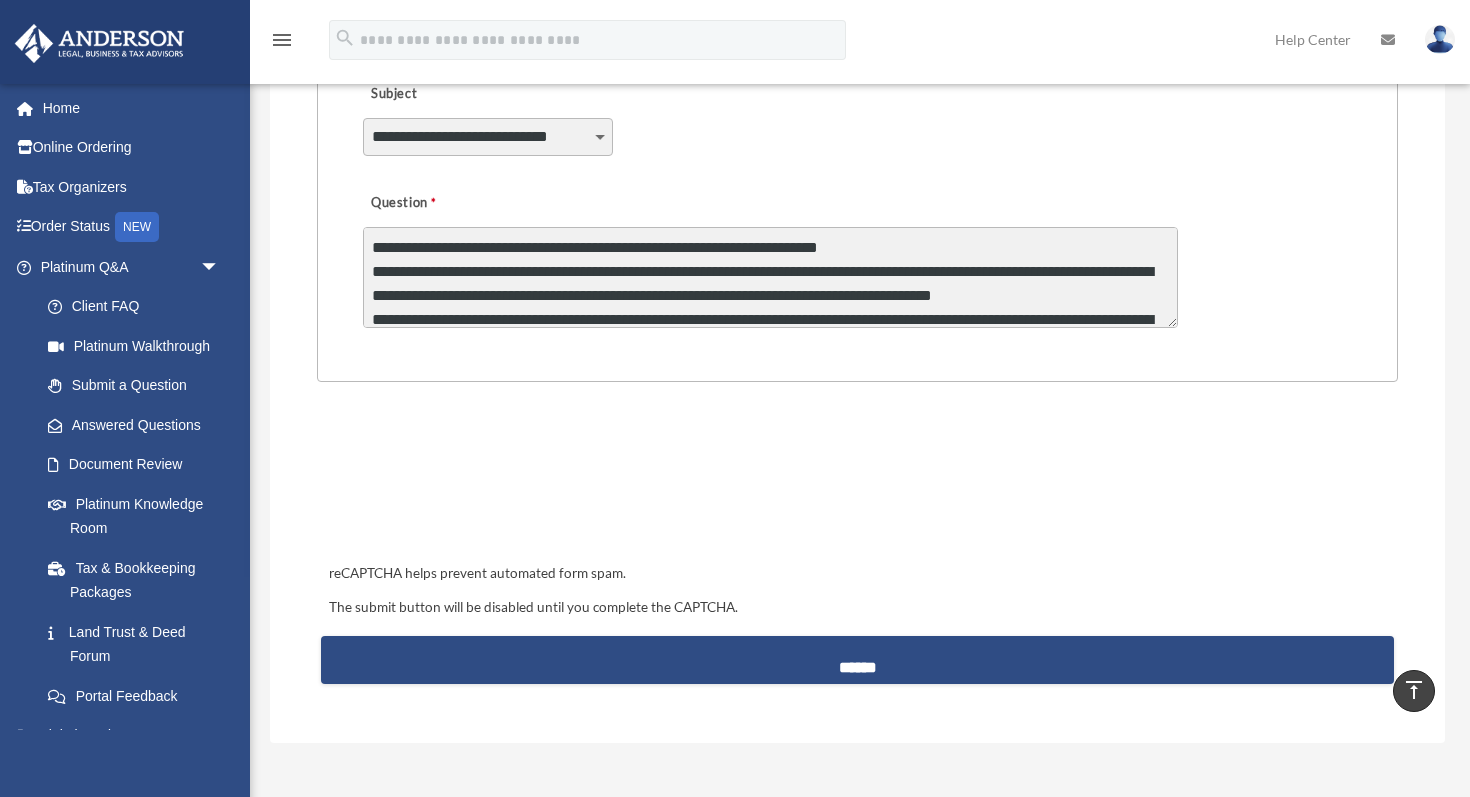 click on "Question" at bounding box center (770, 277) 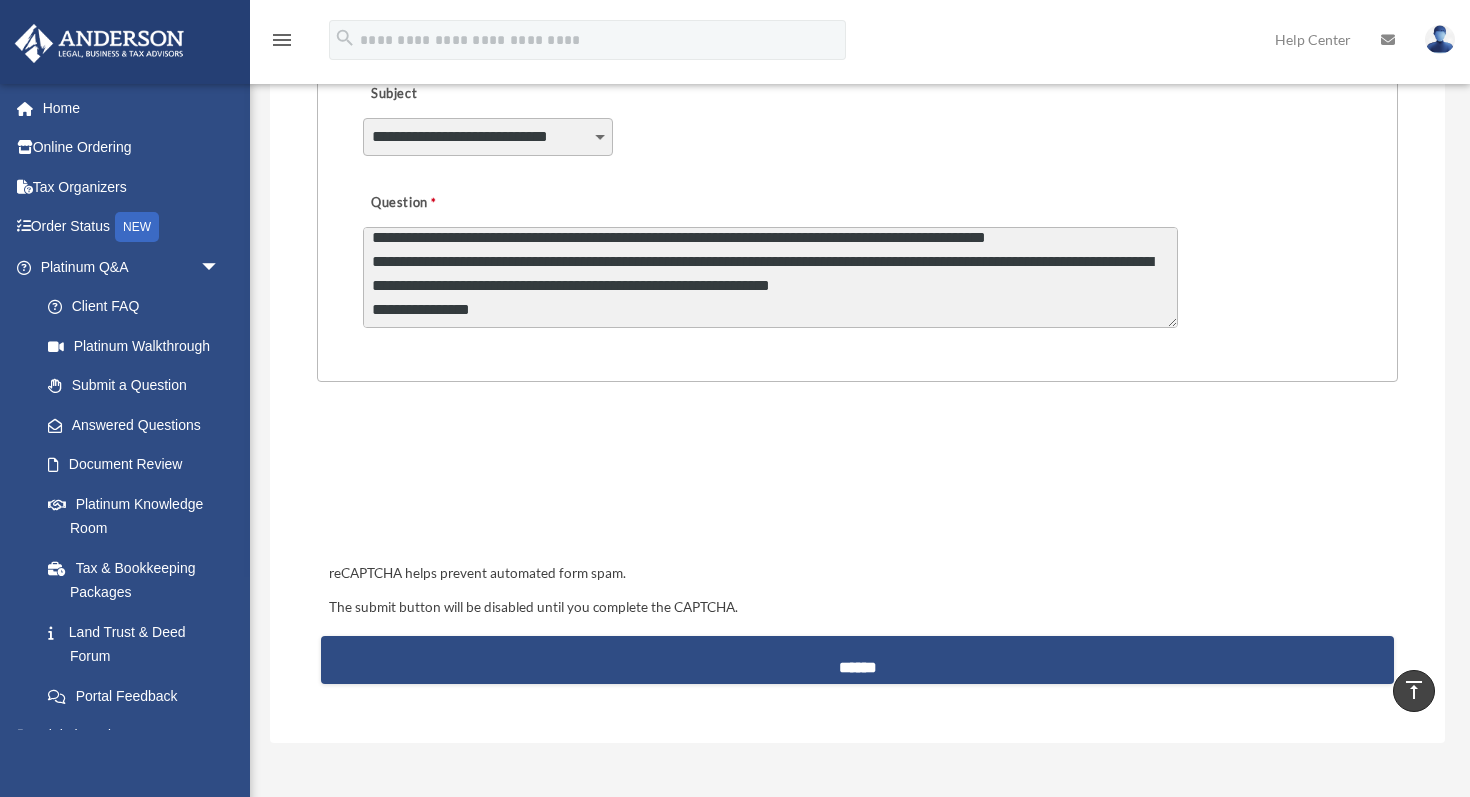 scroll, scrollTop: 59, scrollLeft: 0, axis: vertical 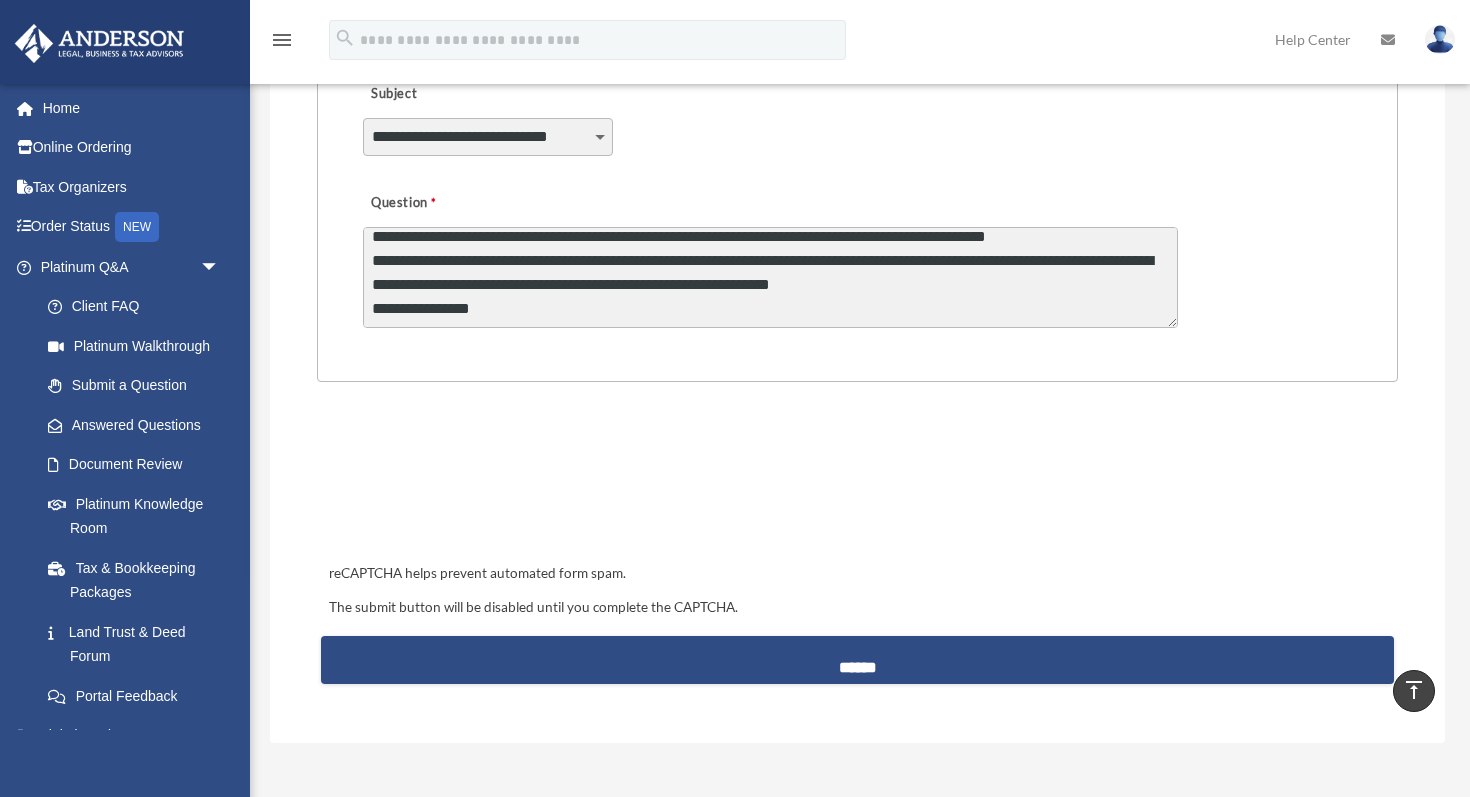 click on "Question" at bounding box center (770, 277) 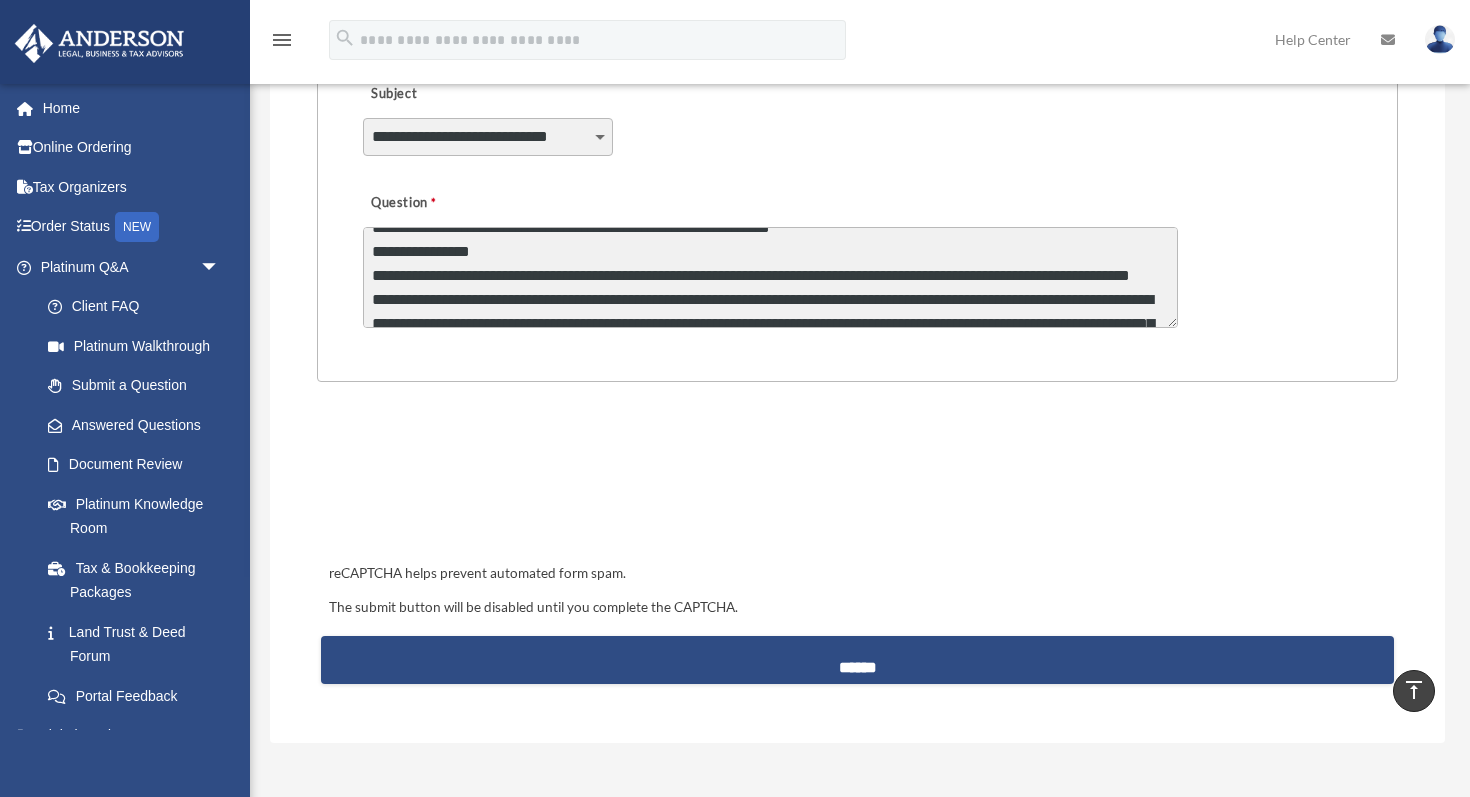 scroll, scrollTop: 113, scrollLeft: 0, axis: vertical 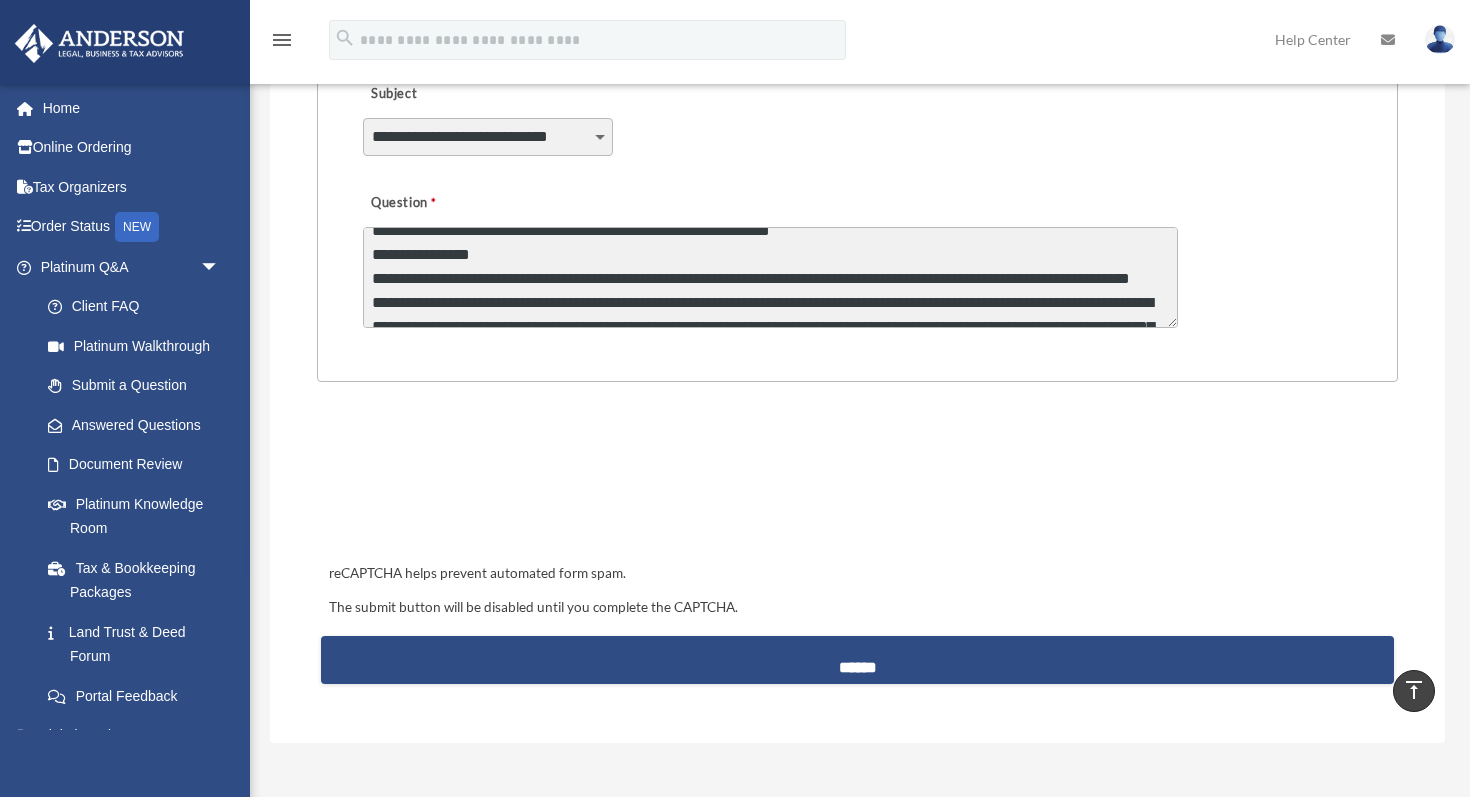 click on "Question" at bounding box center [770, 277] 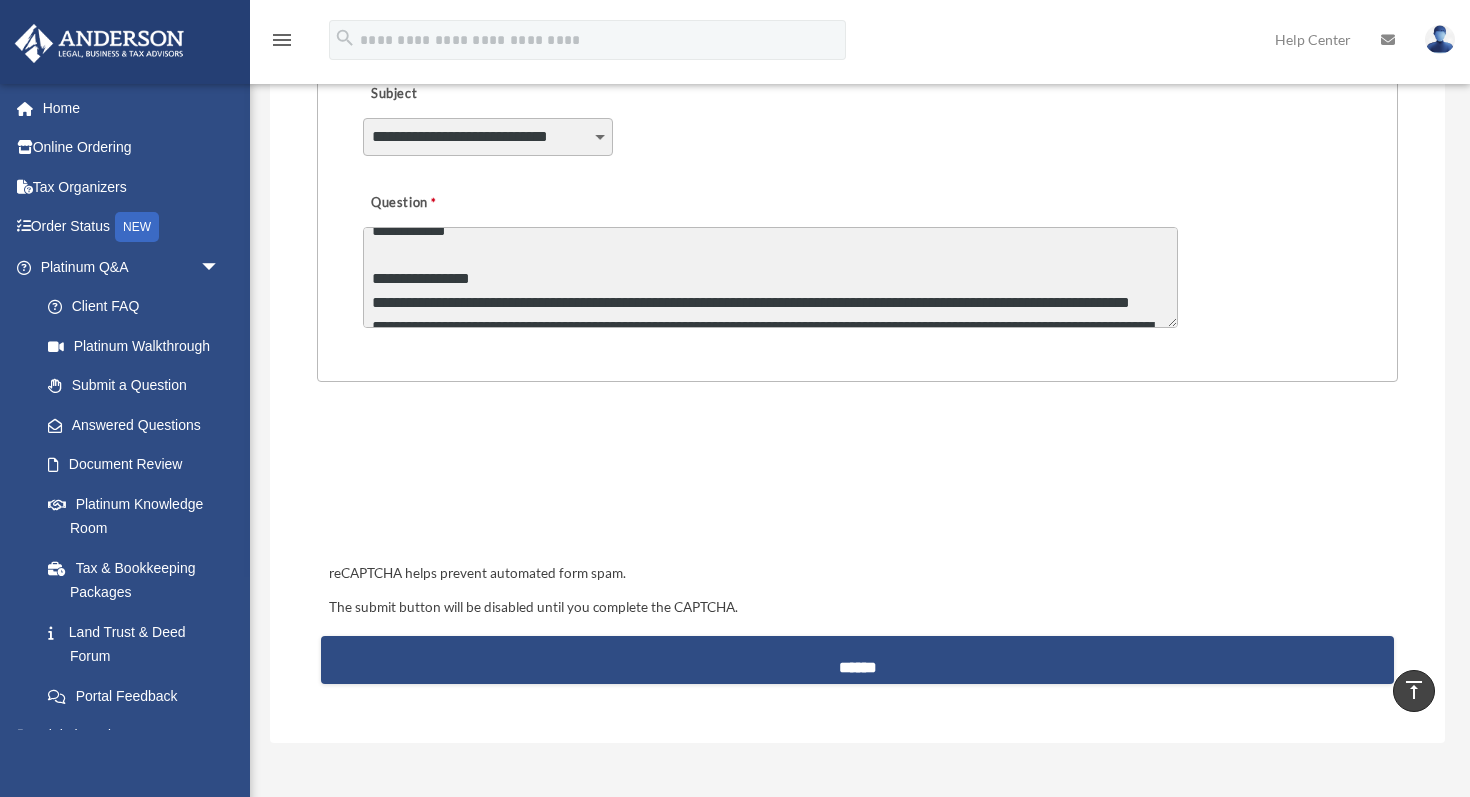 scroll, scrollTop: 161, scrollLeft: 0, axis: vertical 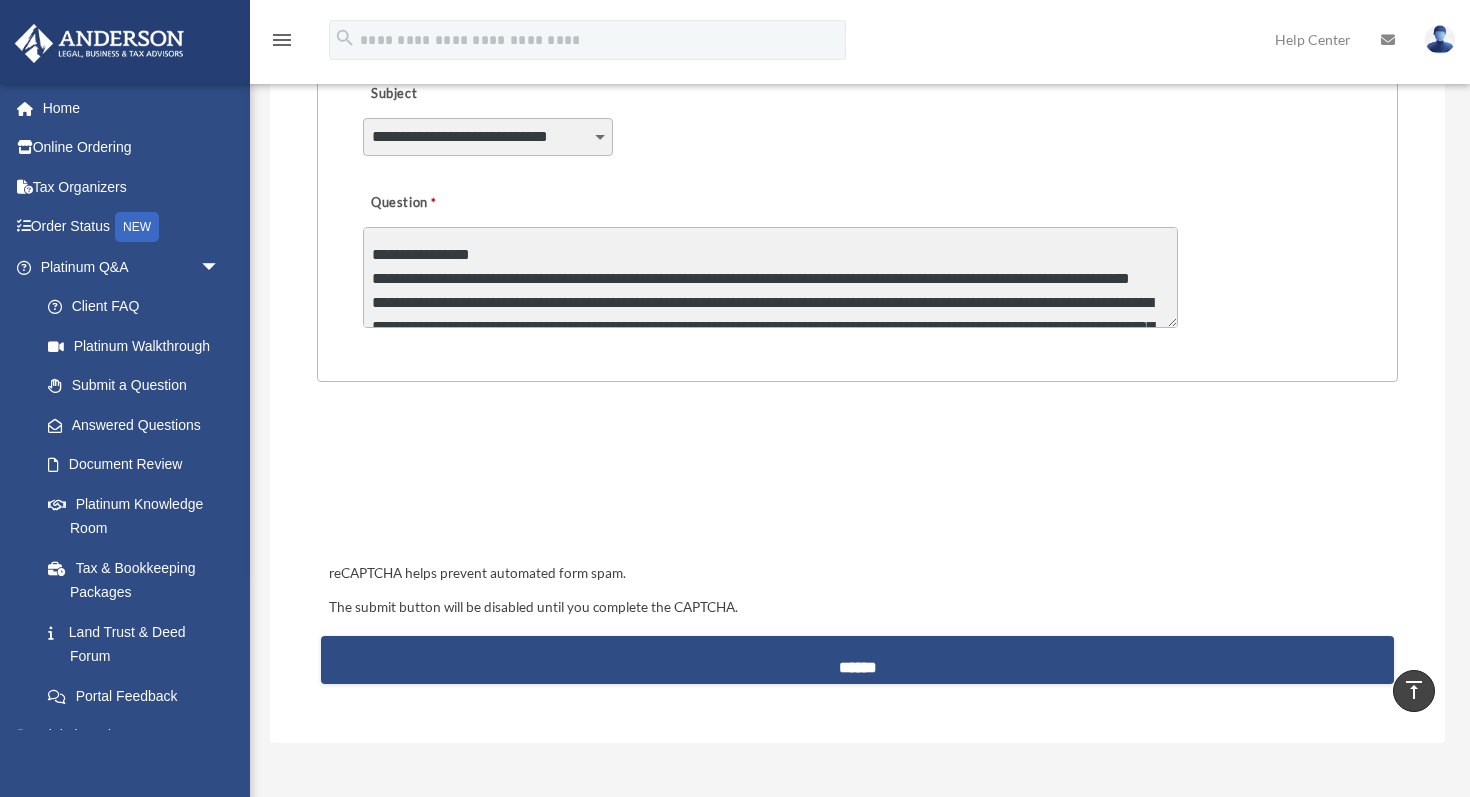 click on "Question" at bounding box center (770, 277) 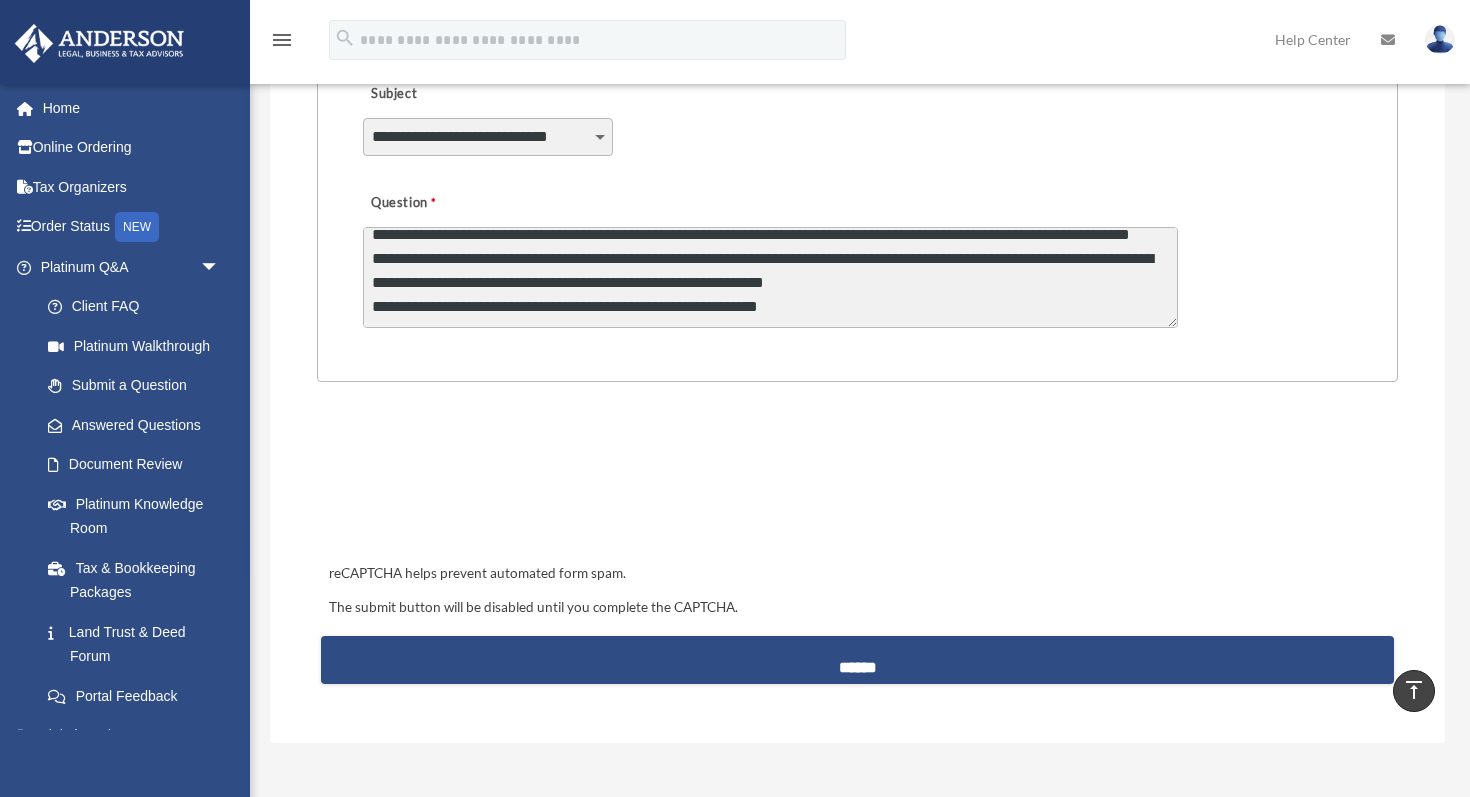 scroll, scrollTop: 417, scrollLeft: 0, axis: vertical 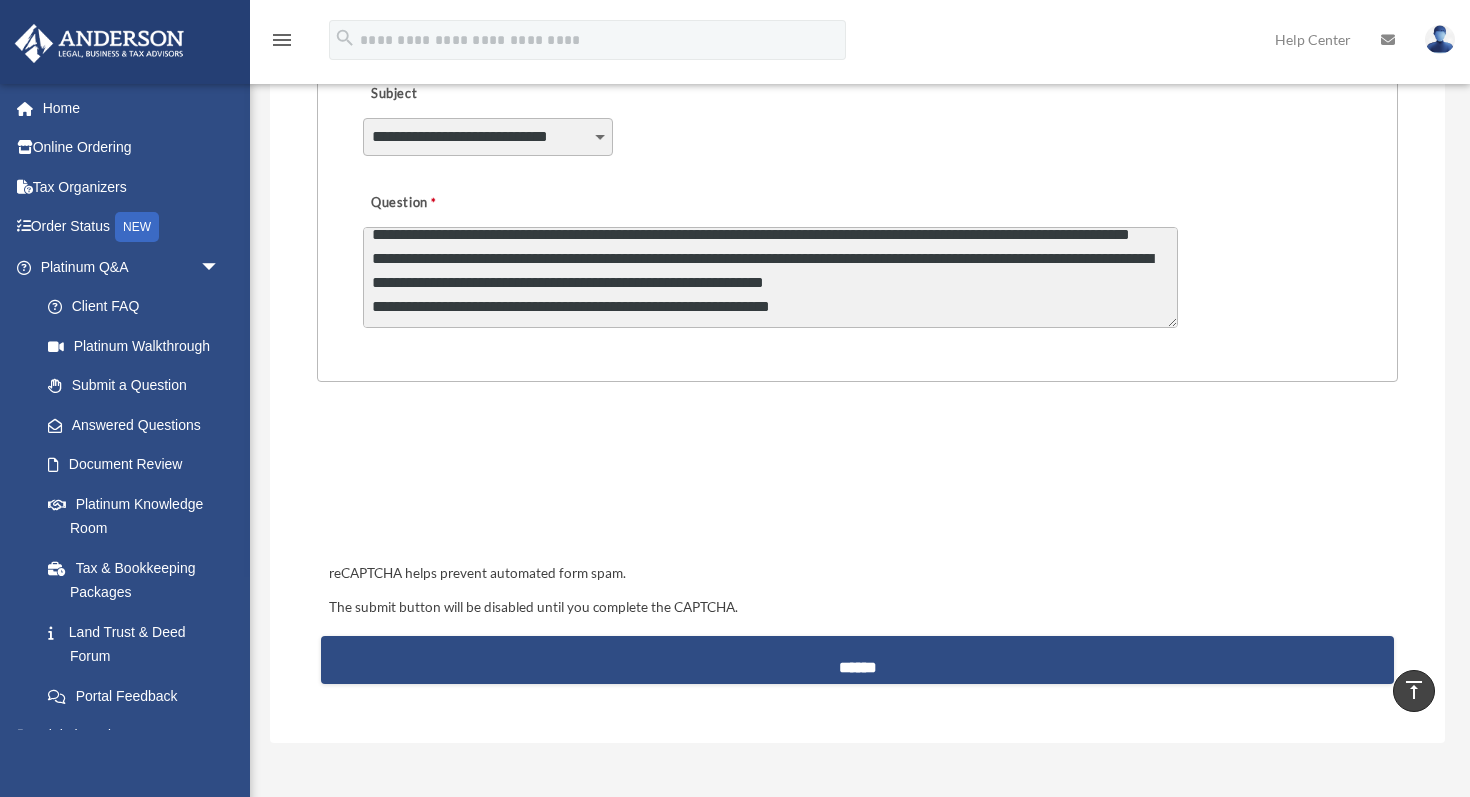 type on "**********" 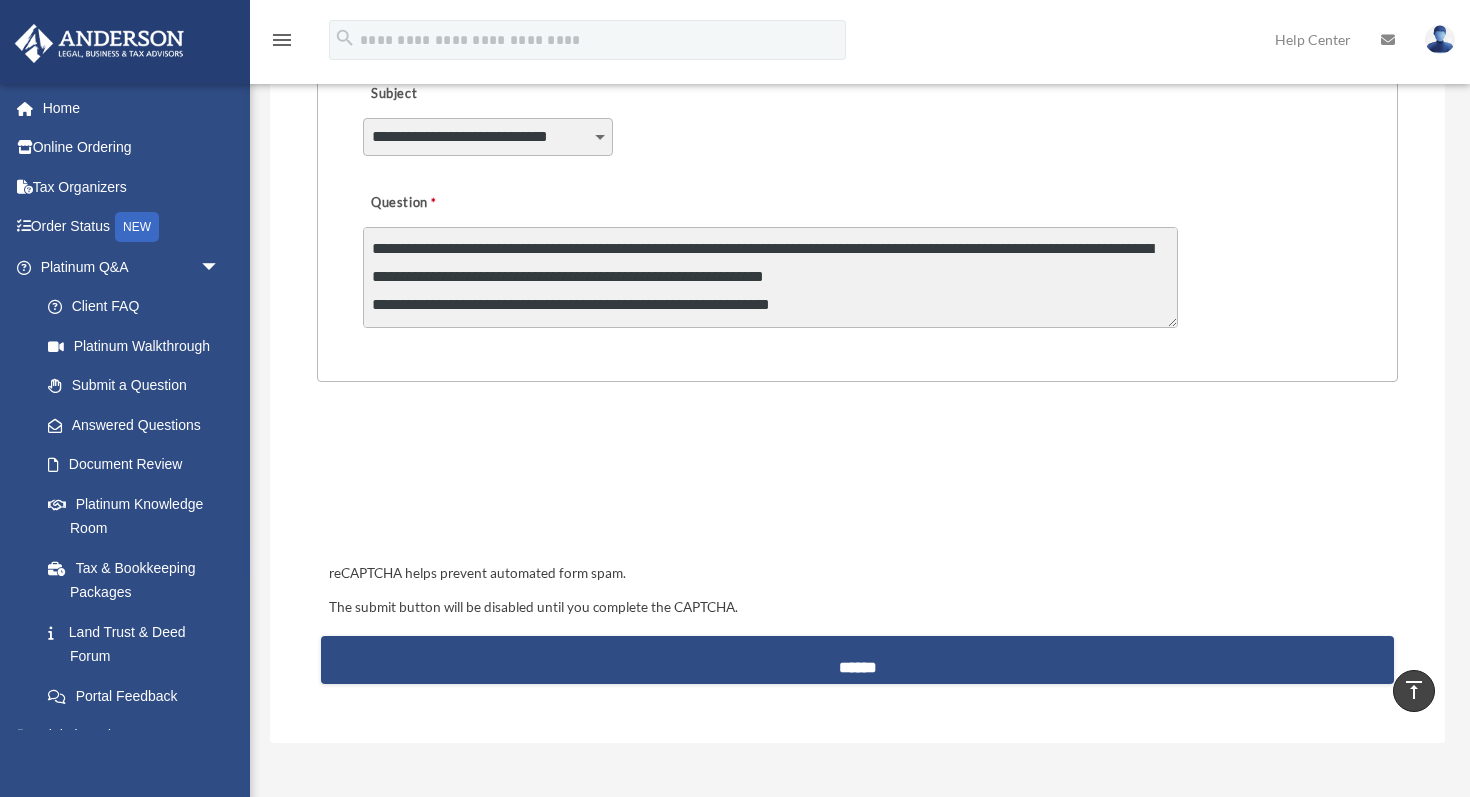 scroll, scrollTop: 483, scrollLeft: 0, axis: vertical 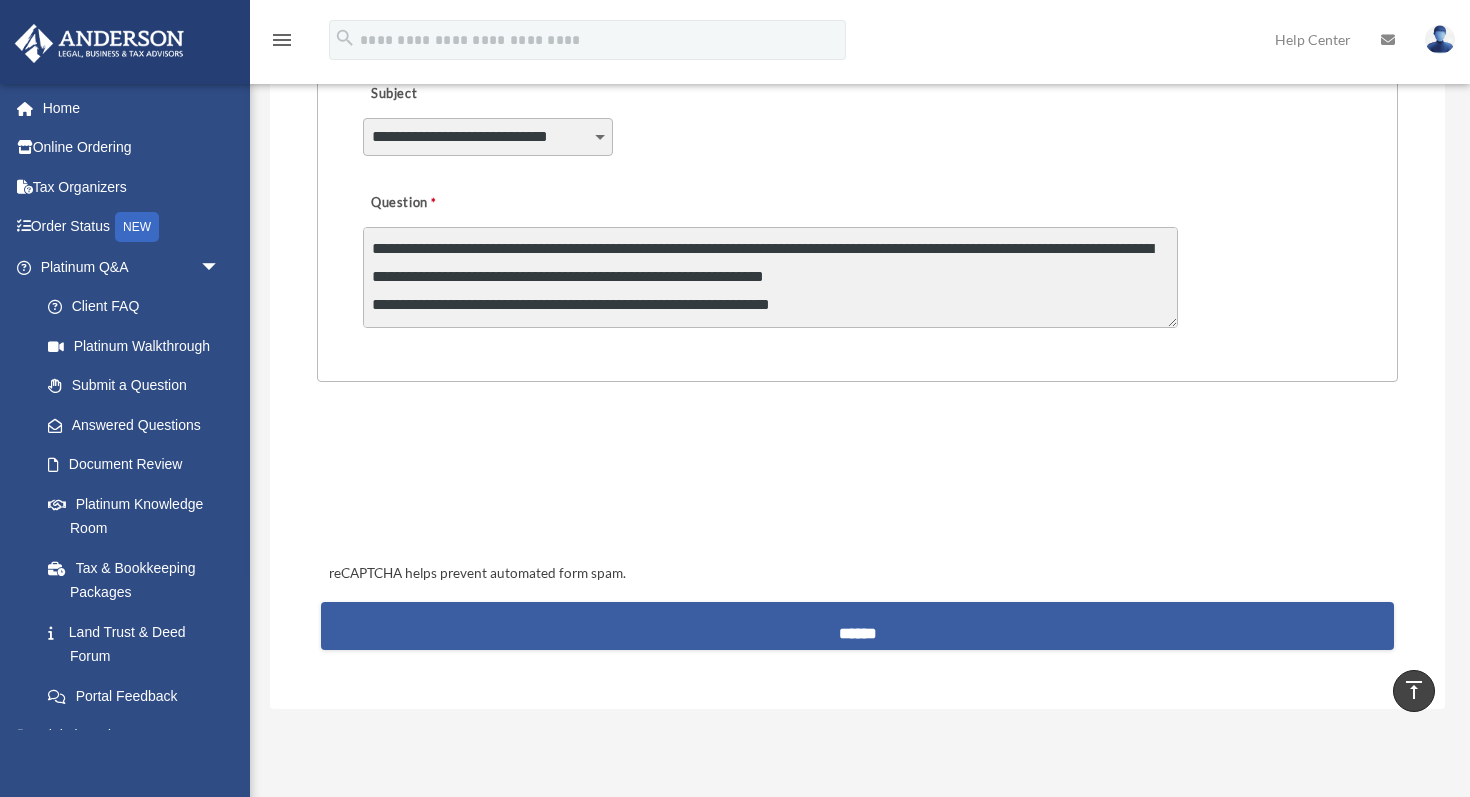 click on "******" at bounding box center [857, 626] 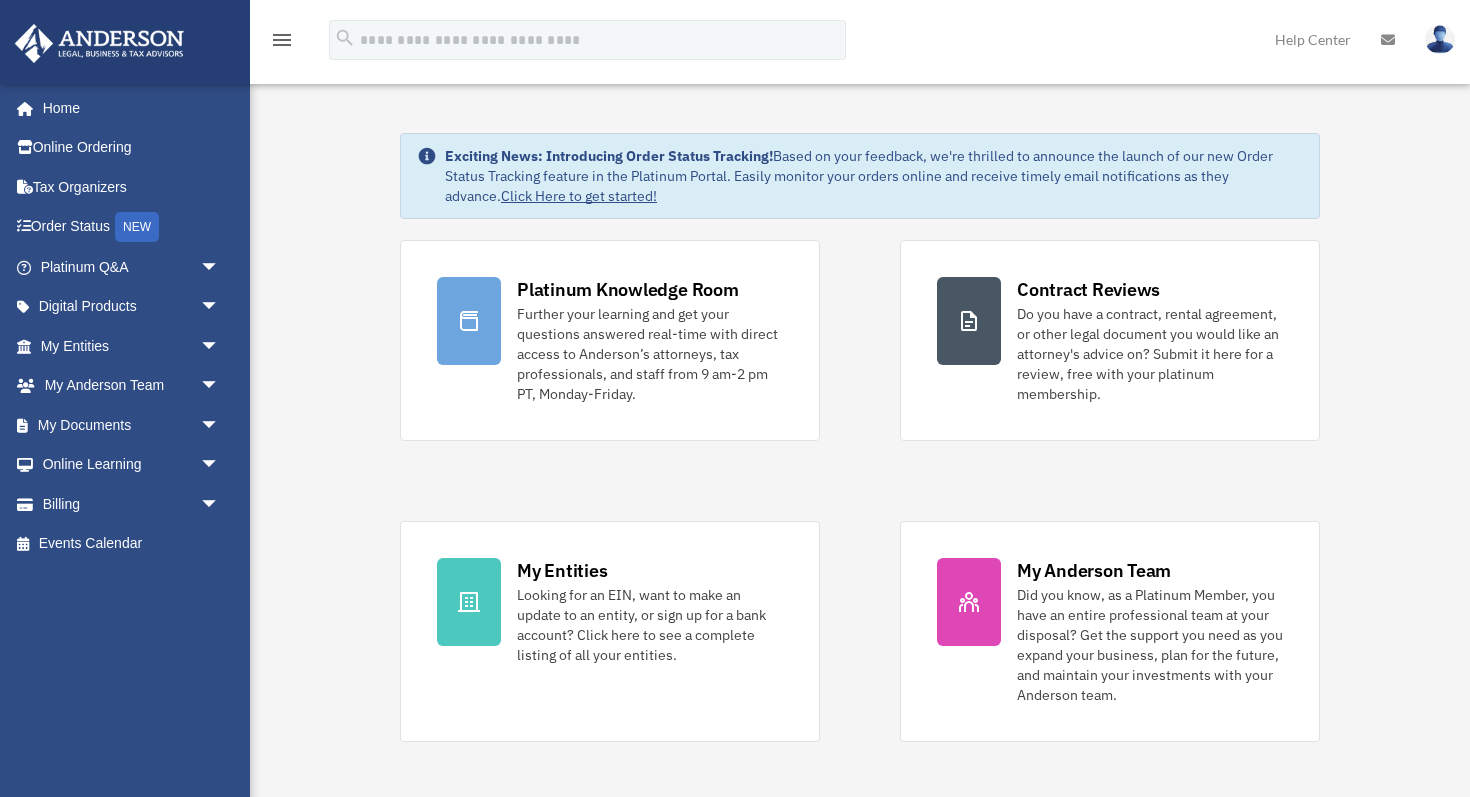 scroll, scrollTop: 0, scrollLeft: 0, axis: both 